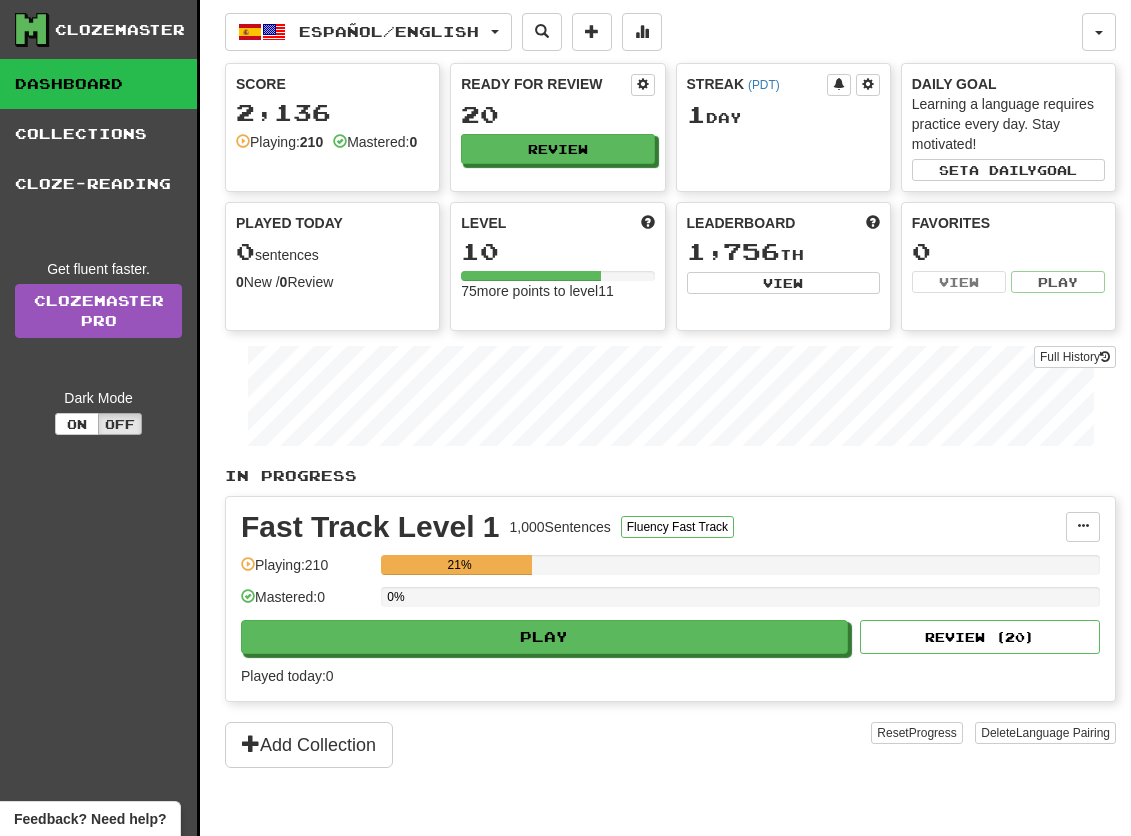 scroll, scrollTop: 0, scrollLeft: 0, axis: both 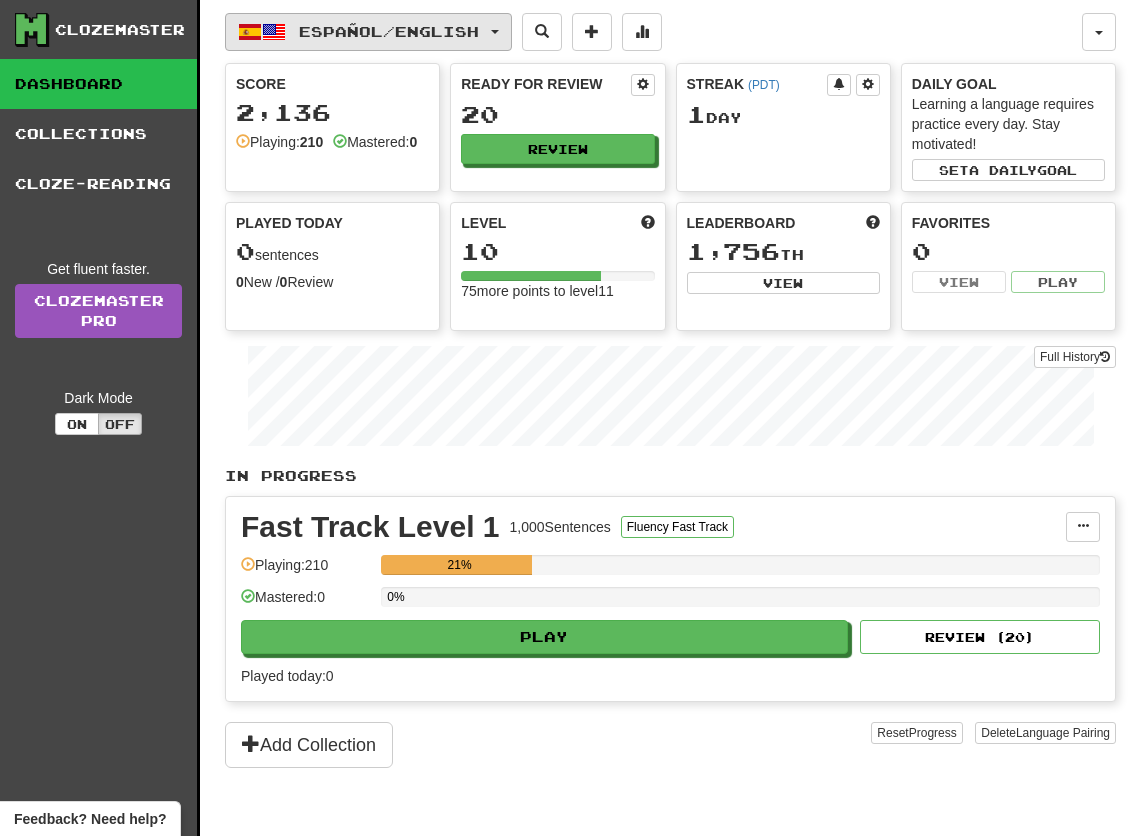 click on "Español  /  English" at bounding box center [389, 31] 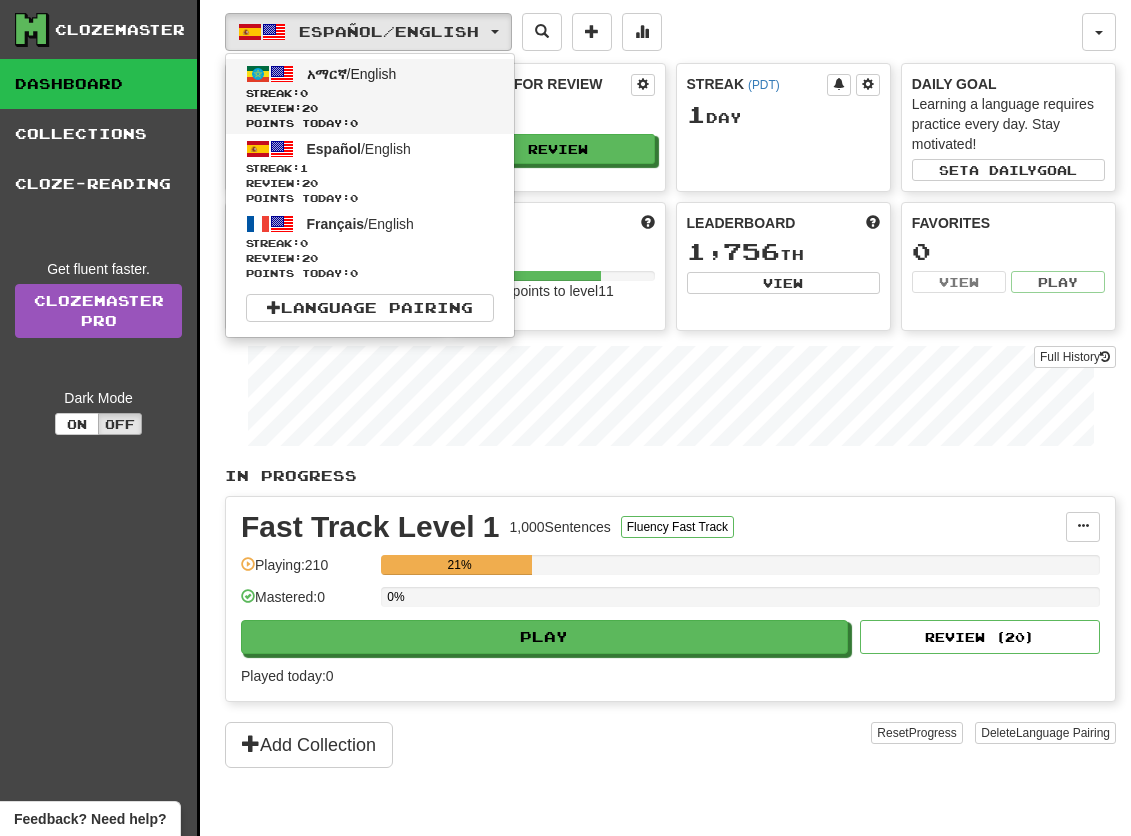click on "Review:  20" at bounding box center (370, 108) 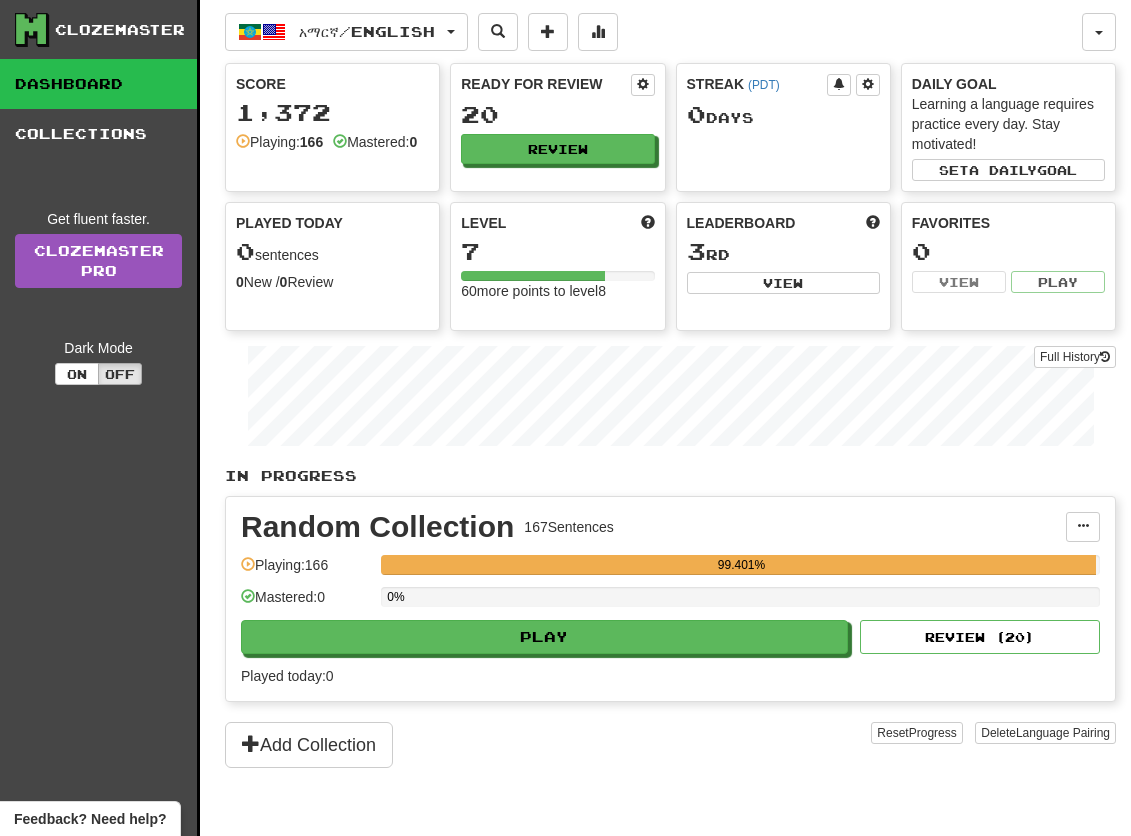 scroll, scrollTop: 0, scrollLeft: 0, axis: both 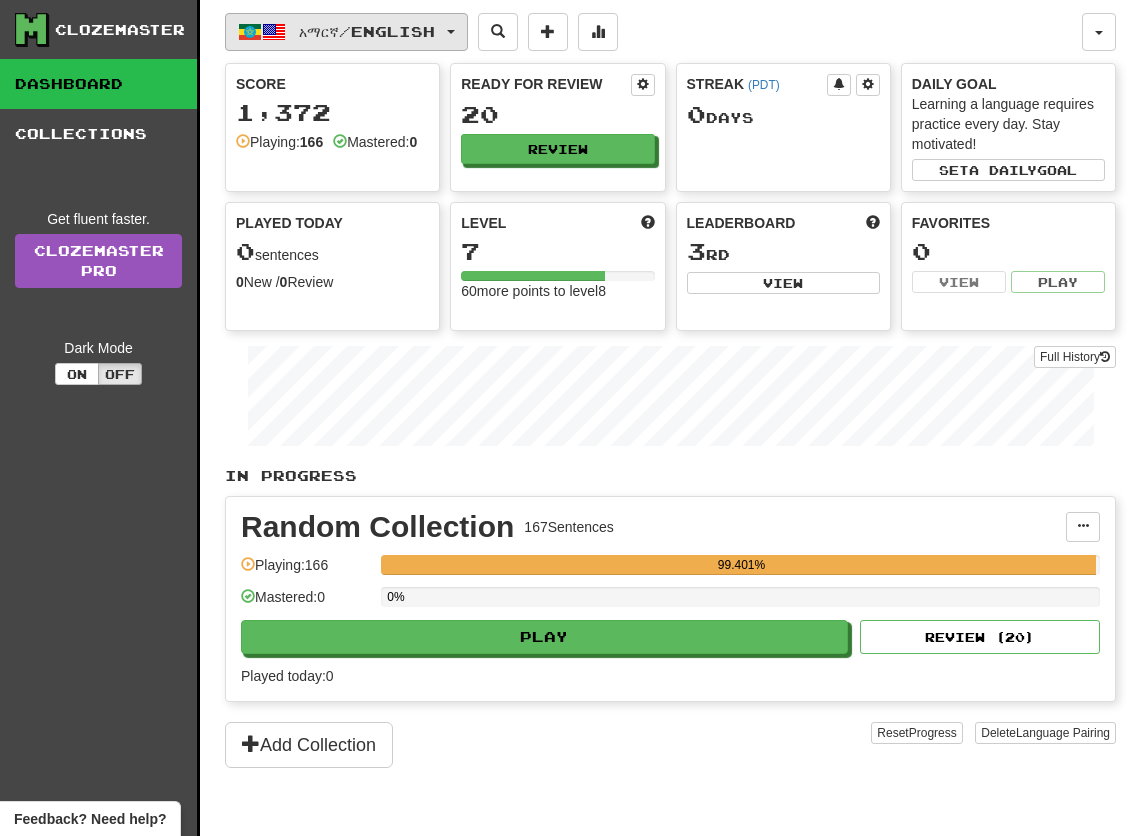 click on "አማርኛ  /  English" at bounding box center [367, 31] 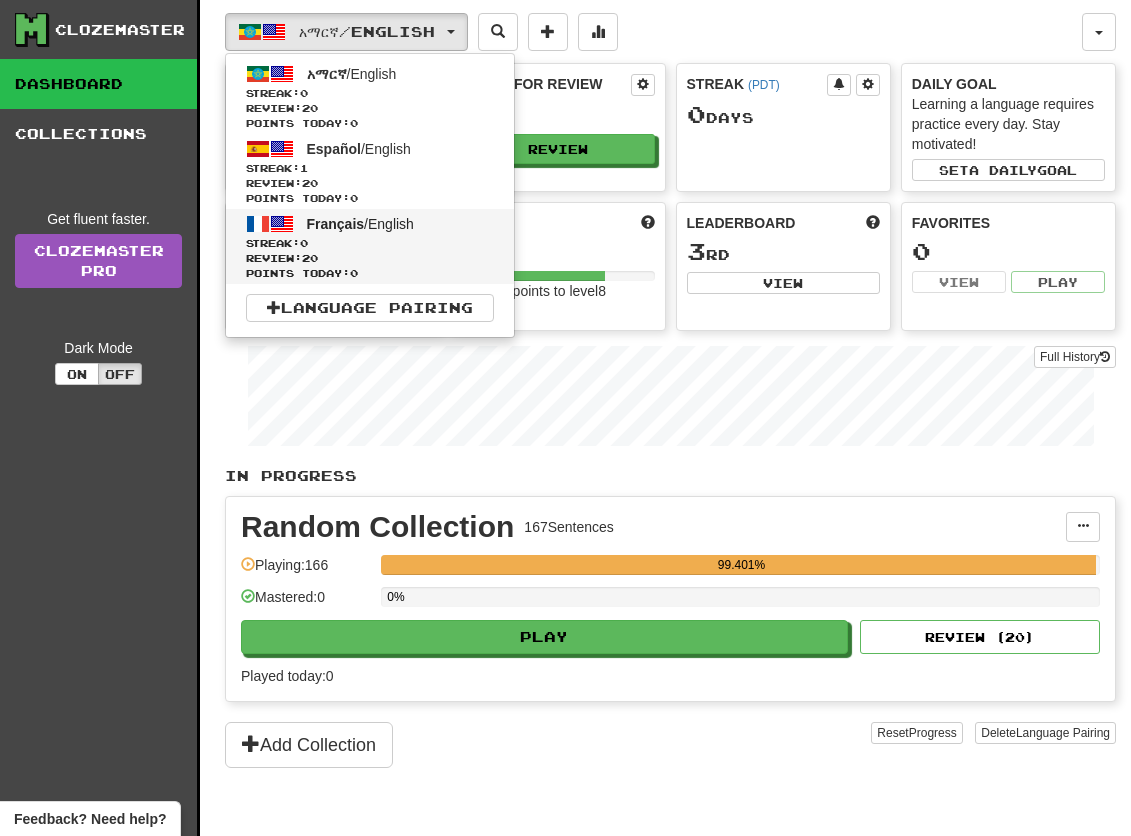 click on "Français  /  English" at bounding box center (360, 224) 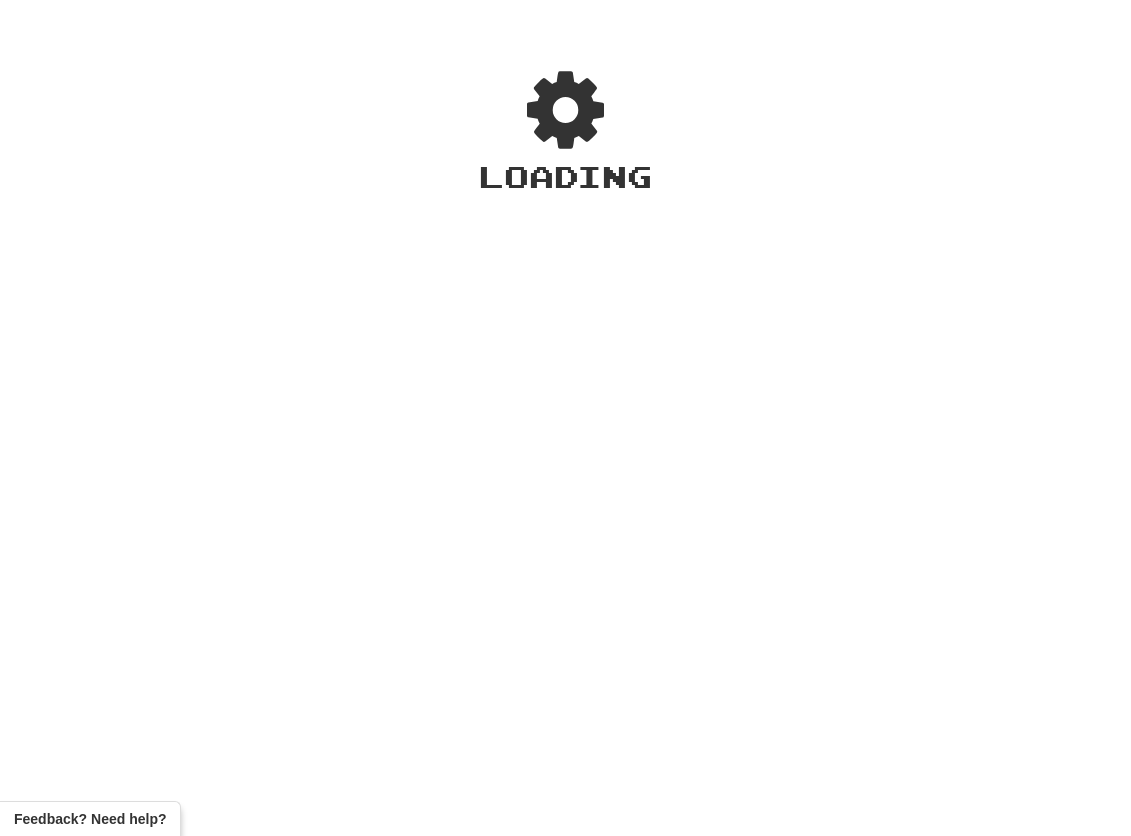 scroll, scrollTop: 0, scrollLeft: 0, axis: both 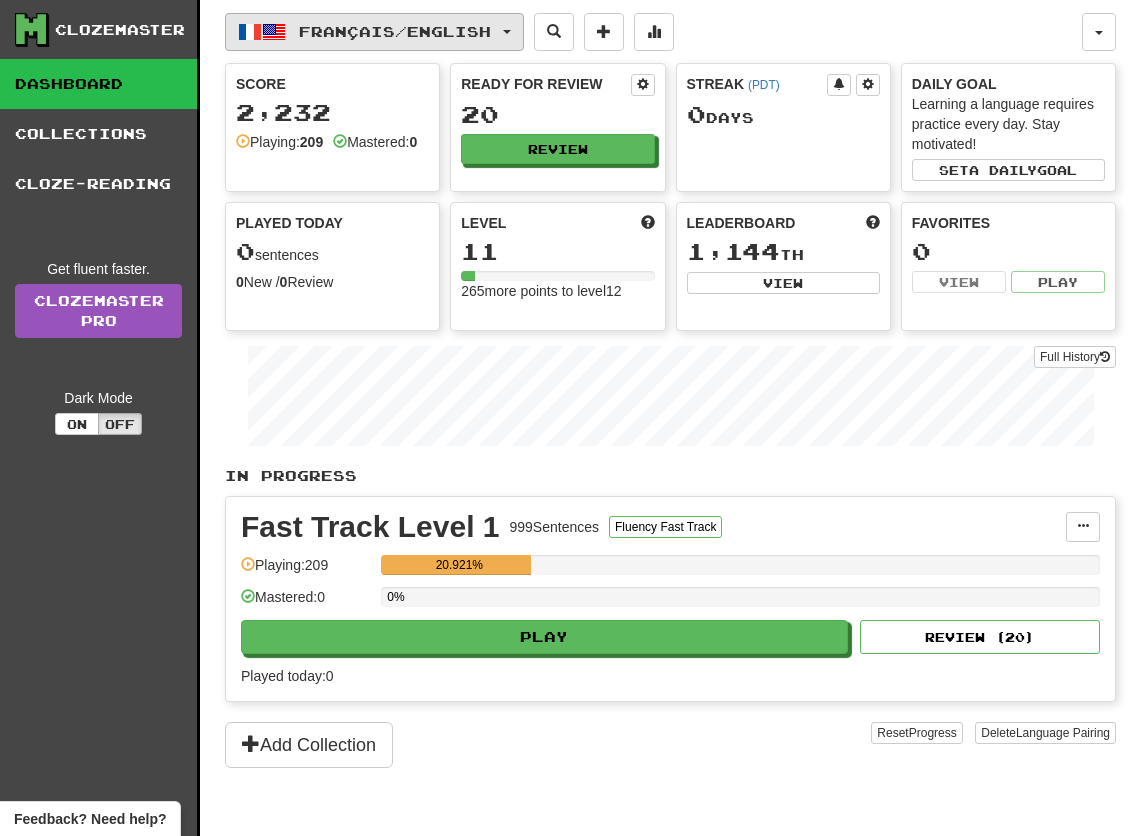 click on "Français  /  English" at bounding box center (395, 31) 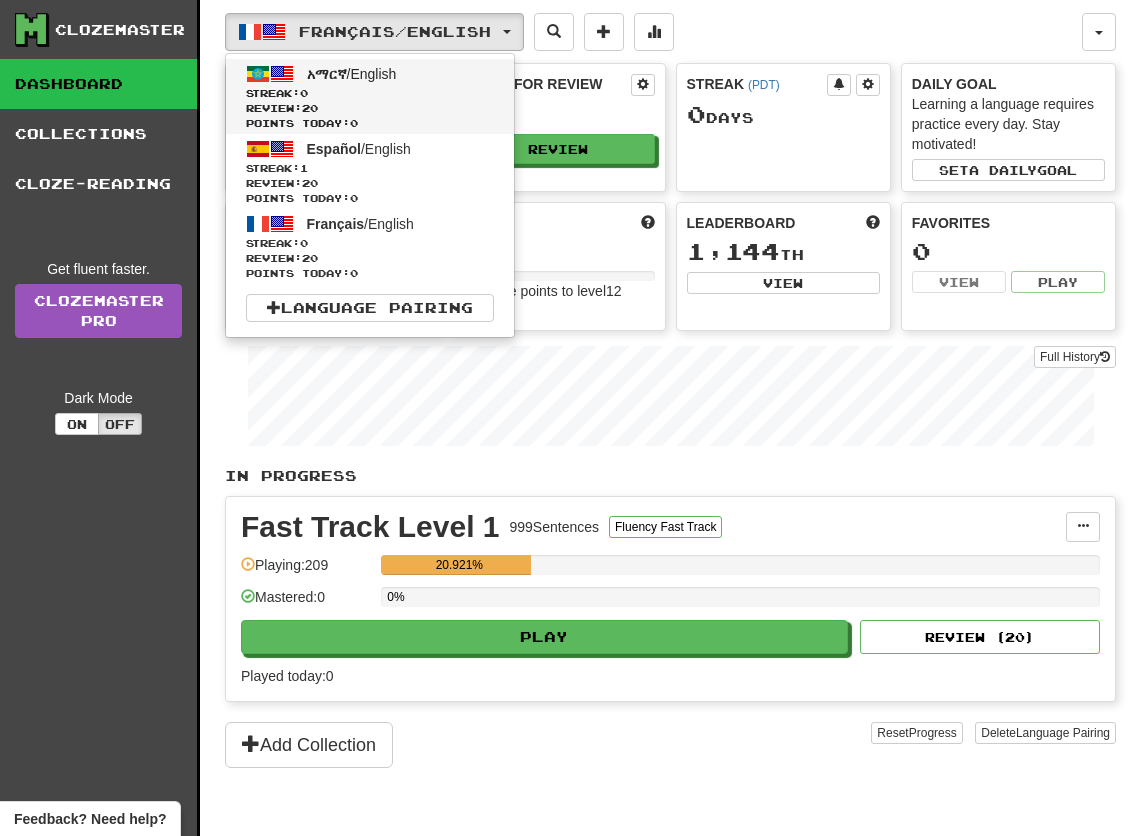 click on "Streak:  0" at bounding box center (370, 93) 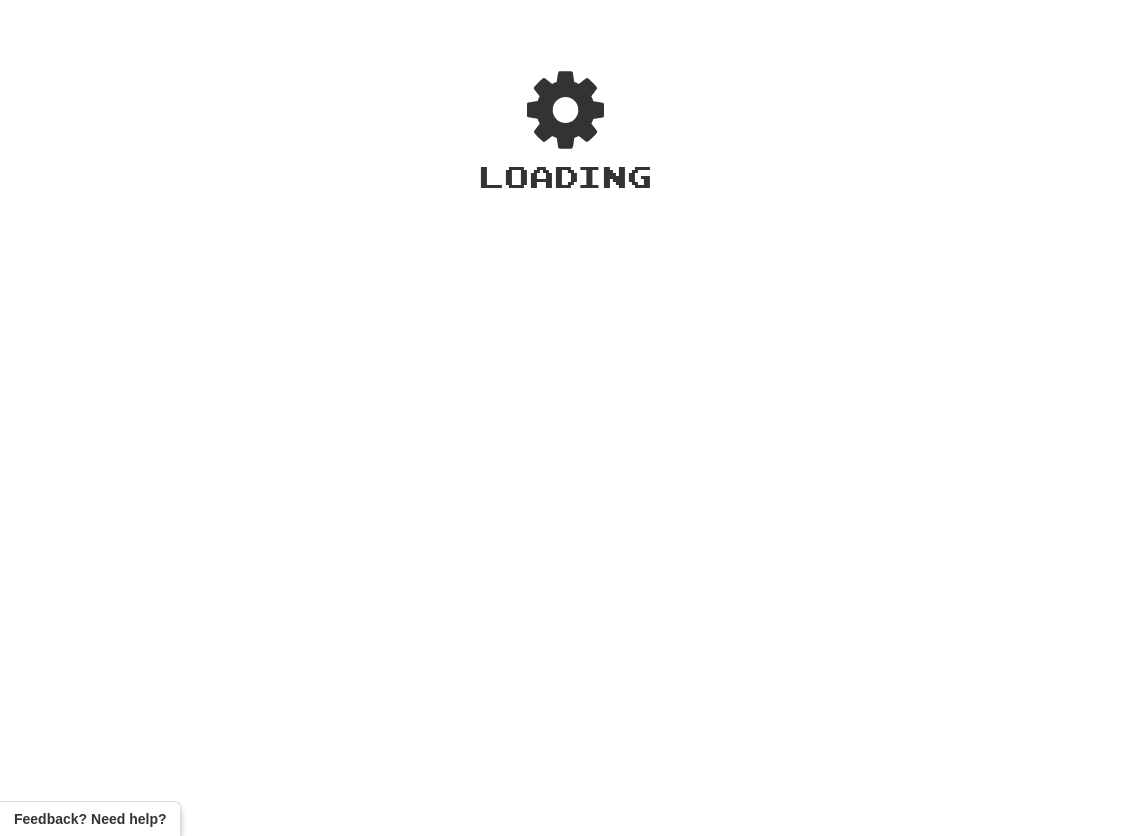 scroll, scrollTop: 0, scrollLeft: 0, axis: both 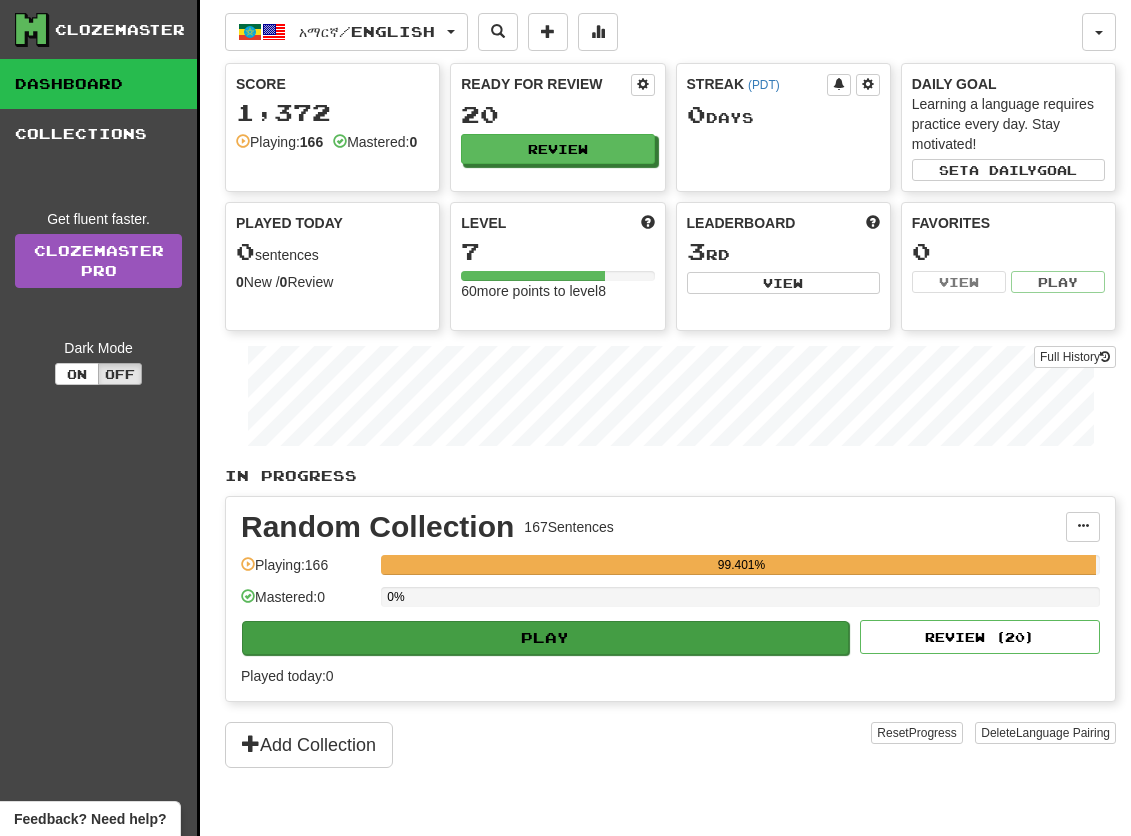 click on "Play" at bounding box center (545, 638) 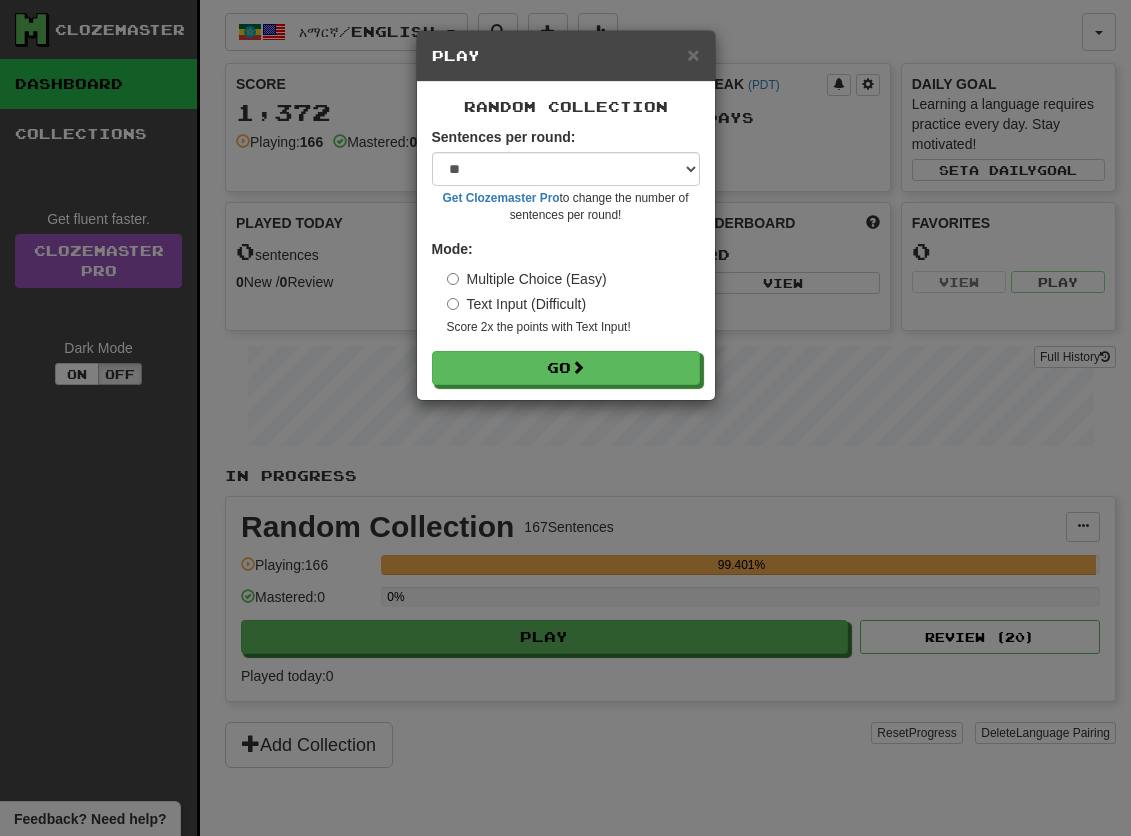 click on "Random Collection Sentences per round: * ** ** ** ** ** *** ******** Get Clozemaster Pro  to change the number of sentences per round! Mode: Multiple Choice (Easy) Text Input (Difficult) Score 2x the points with Text Input ! Go" at bounding box center [566, 241] 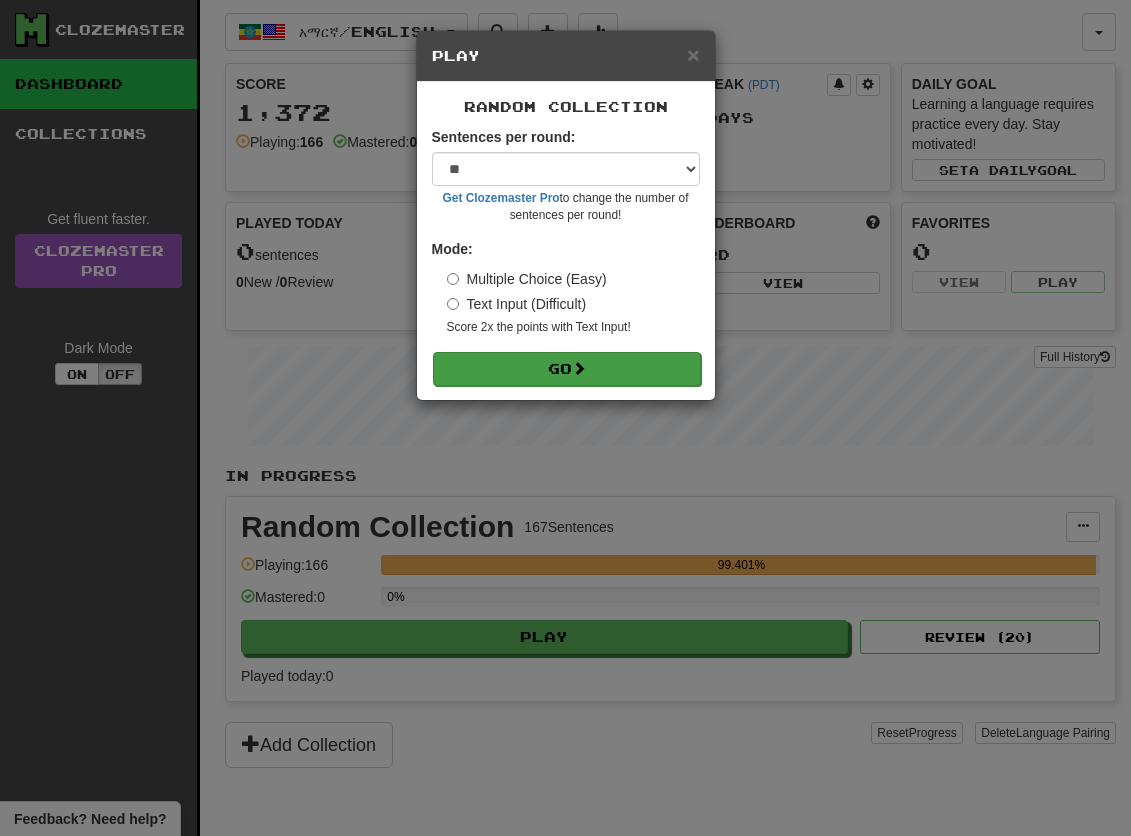 click on "Go" at bounding box center (567, 369) 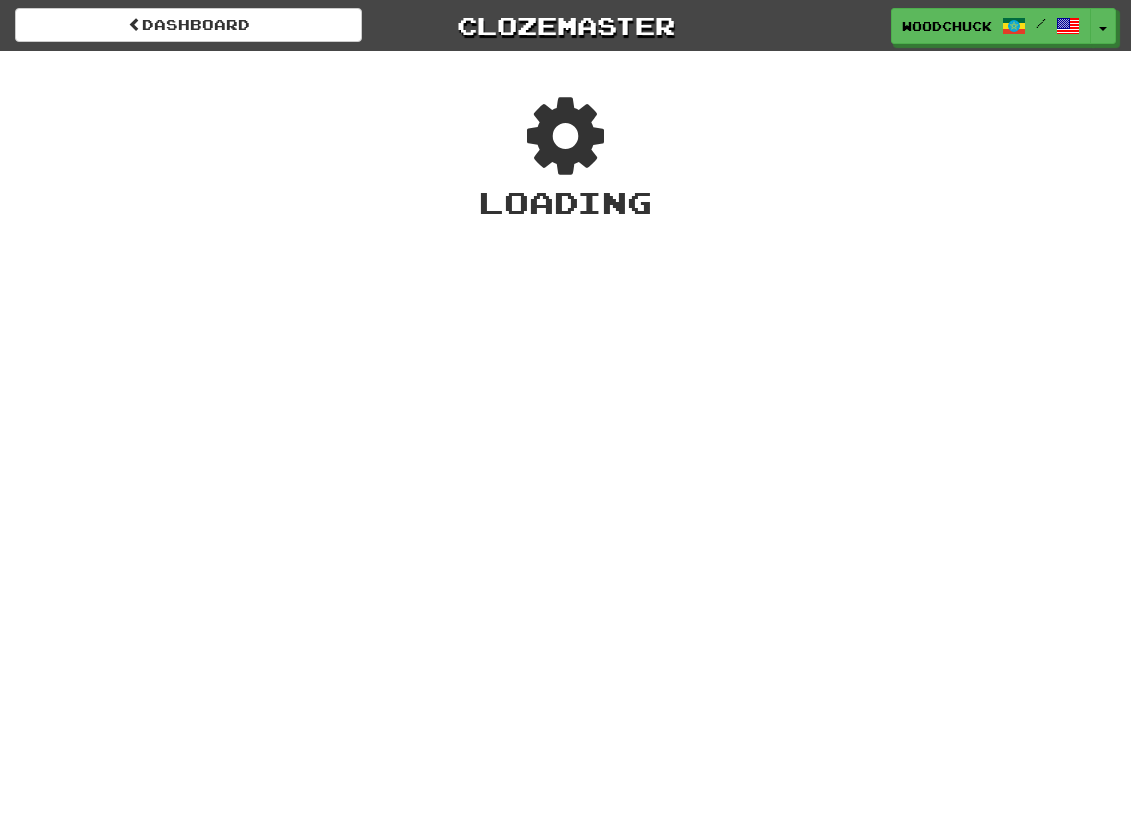 scroll, scrollTop: 0, scrollLeft: 0, axis: both 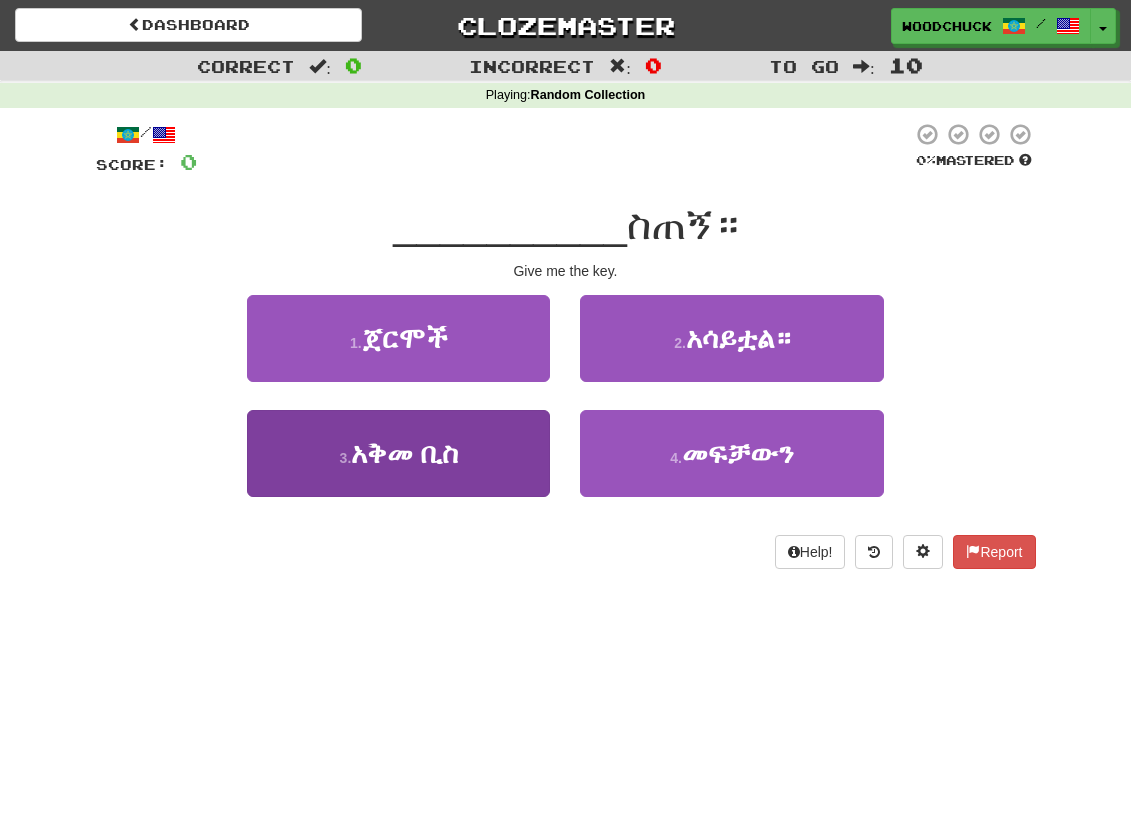 click on "3 .  አቅመ ቢስ" at bounding box center [398, 453] 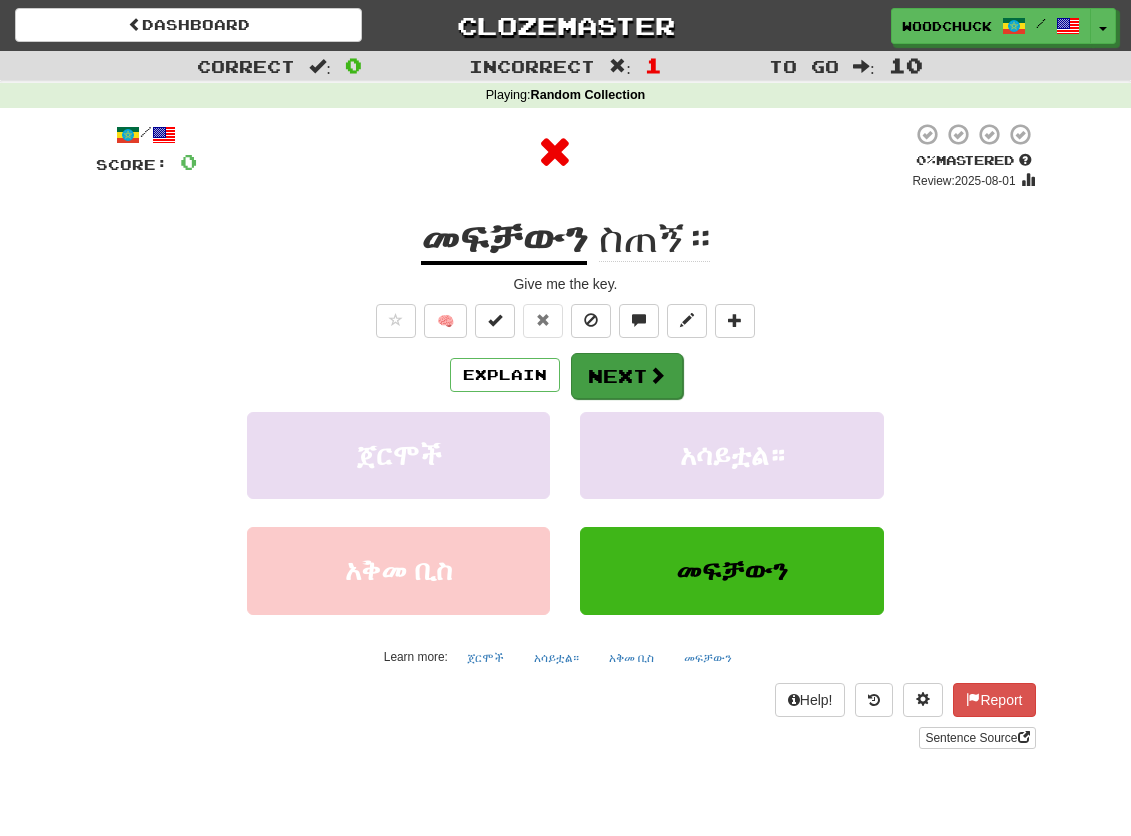 click on "Next" at bounding box center [627, 376] 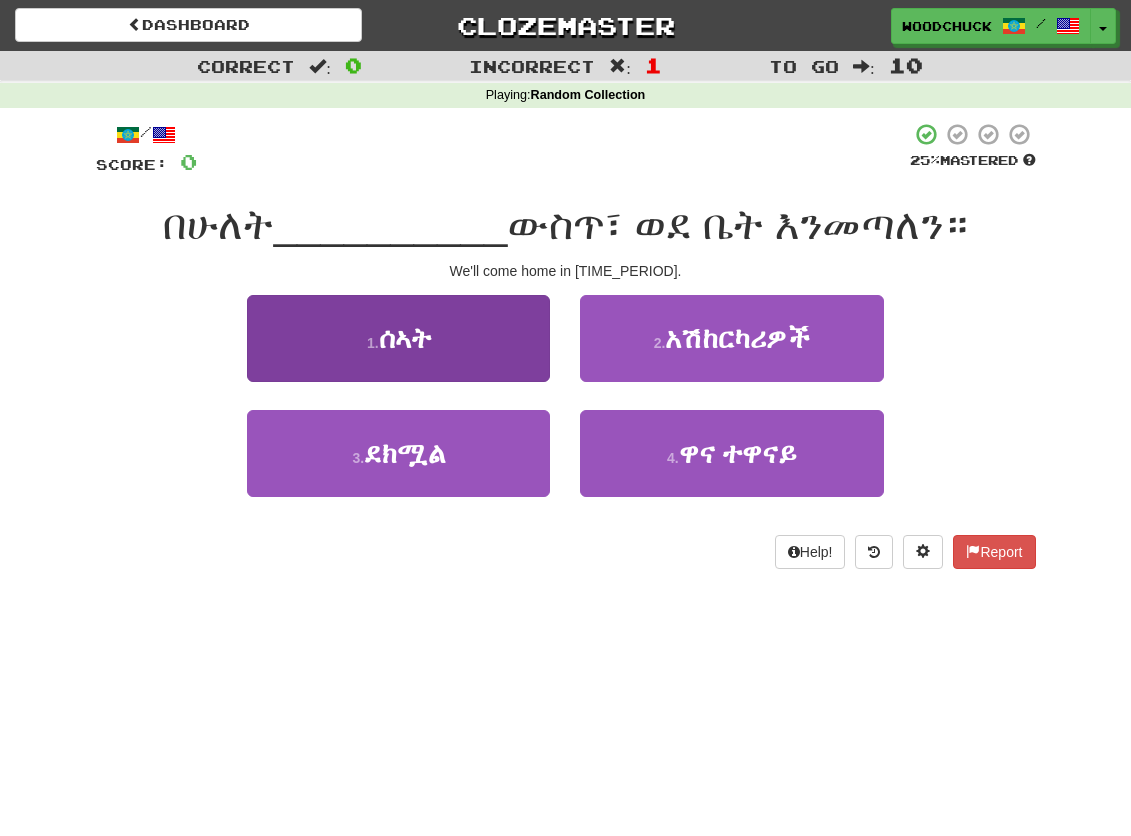 click on "1 .  ሰኣት" at bounding box center [398, 338] 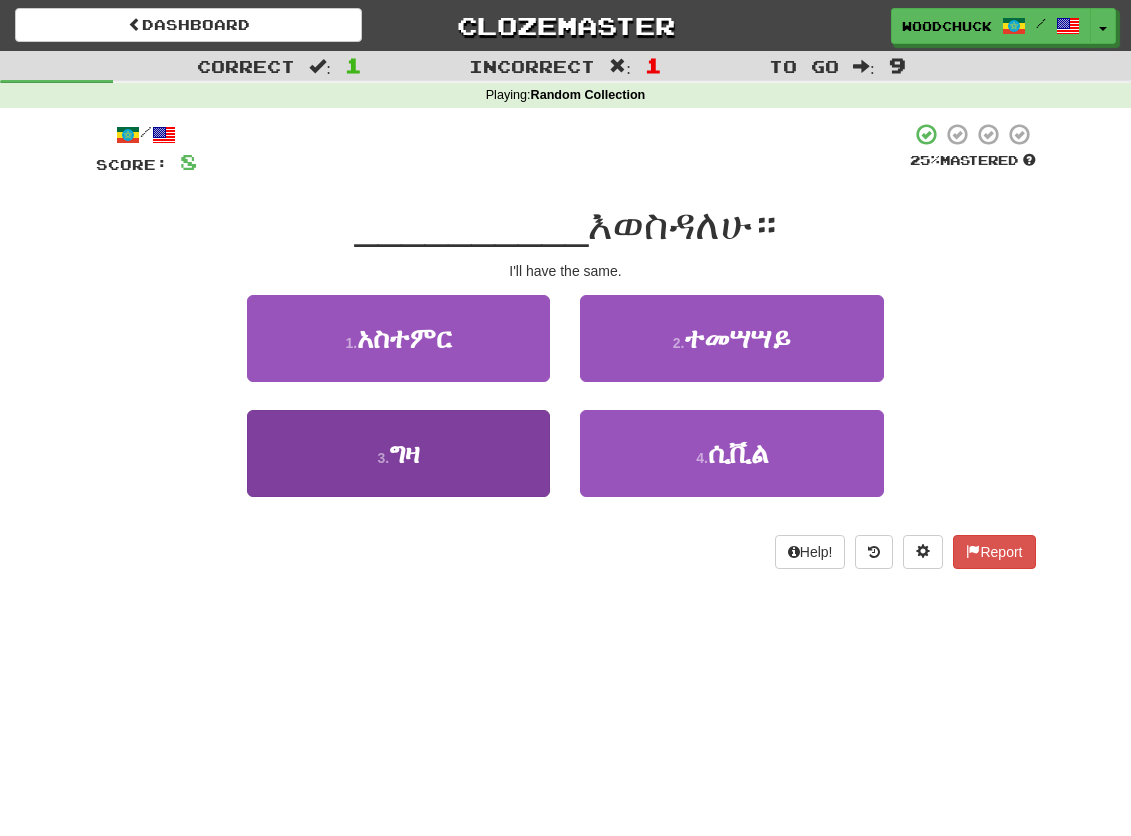 click on "3 .  ግዛ" at bounding box center (398, 453) 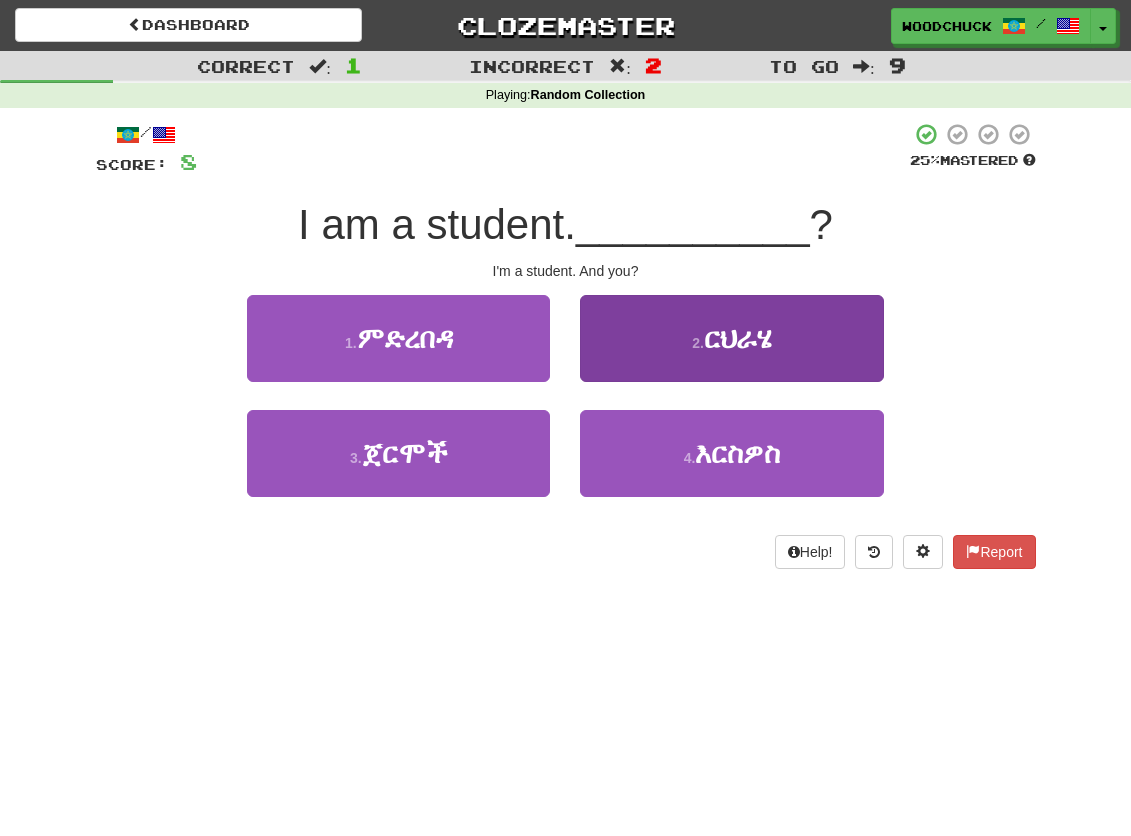 click on "2 .  ርህራሄ" at bounding box center (731, 338) 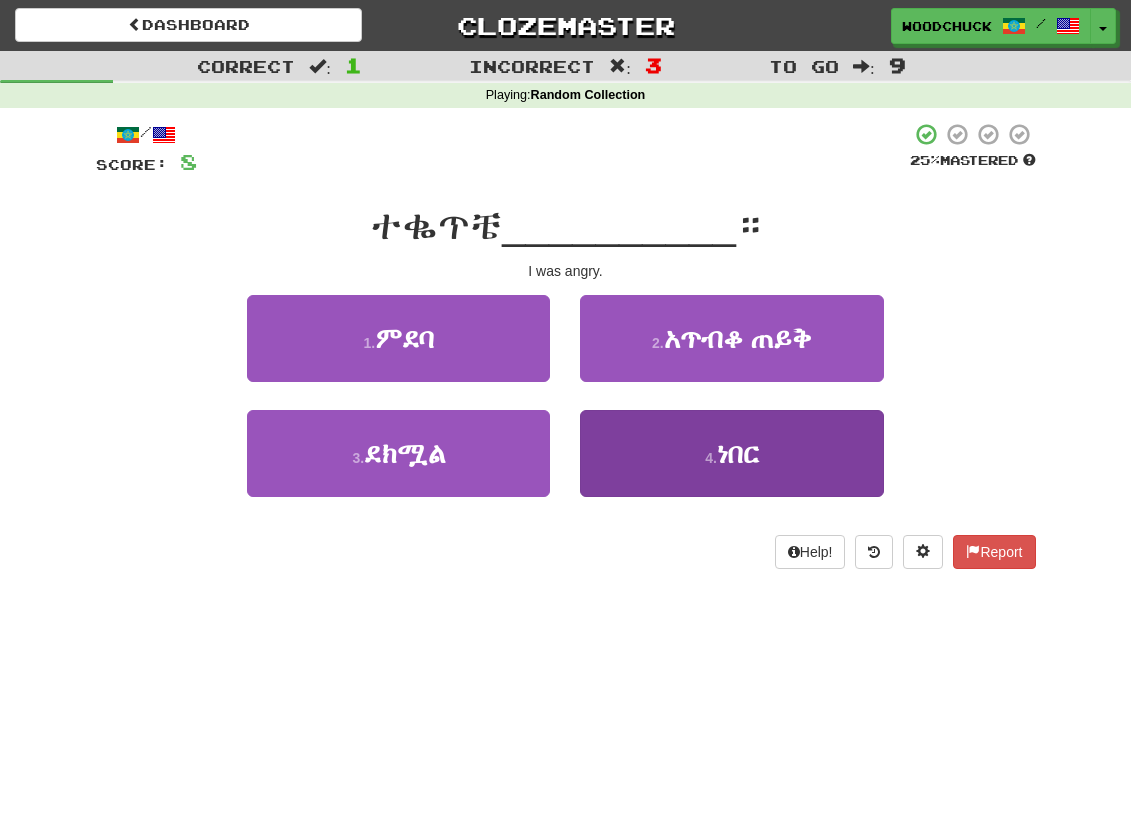 click on "4 .  ነበር" at bounding box center [731, 453] 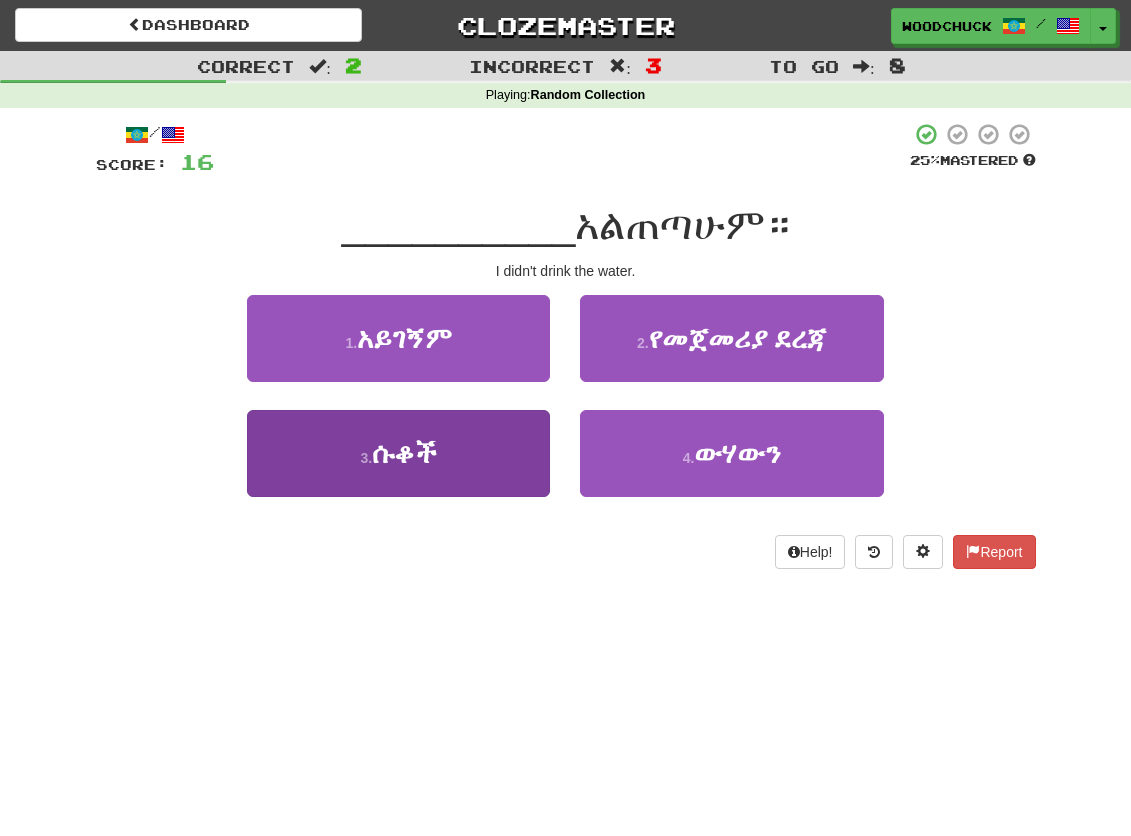 click on "3 .  ሱቆች" at bounding box center [398, 453] 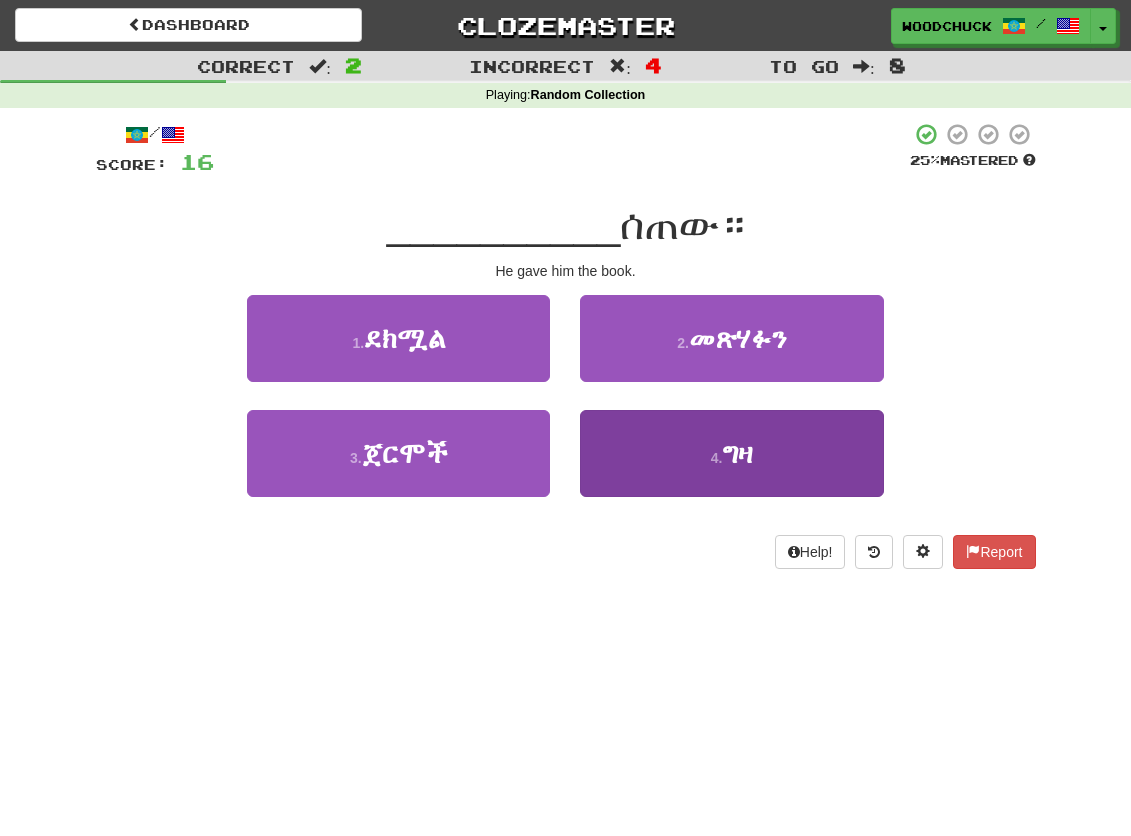 click on "4 .  ግዛ" at bounding box center [731, 453] 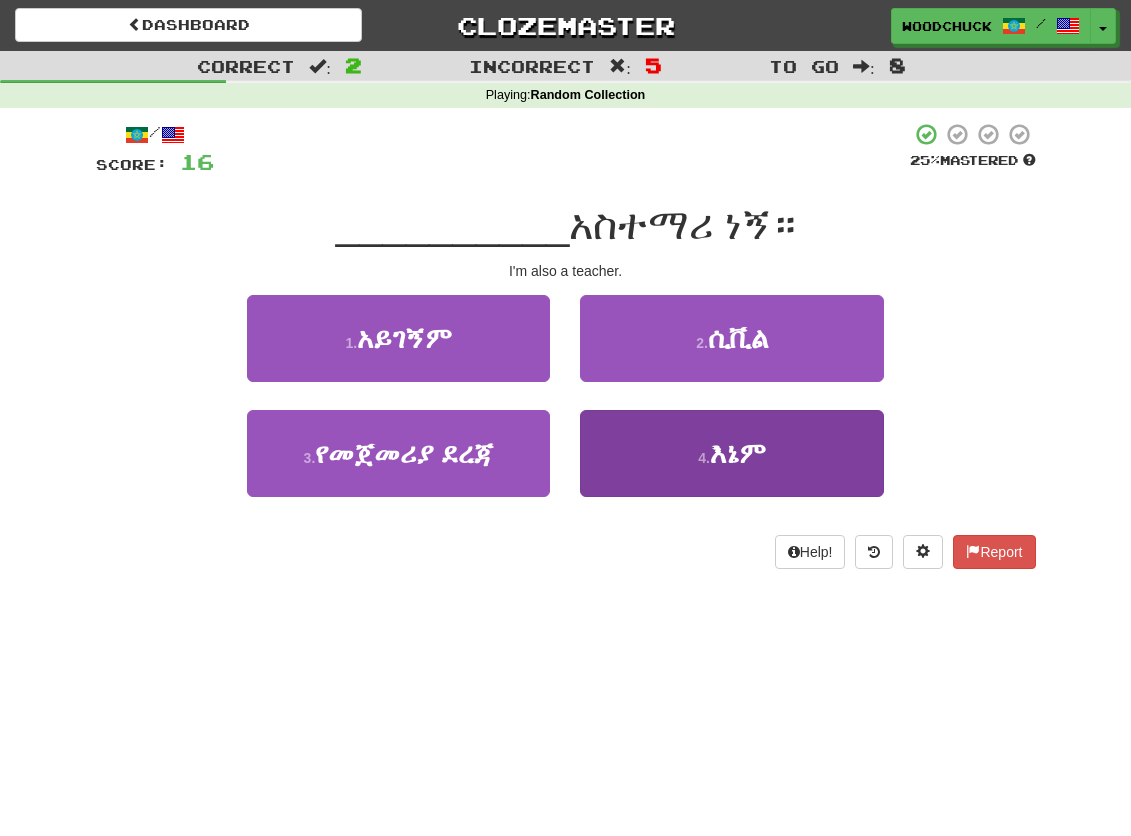 click on "4 .  እኔም" at bounding box center [731, 453] 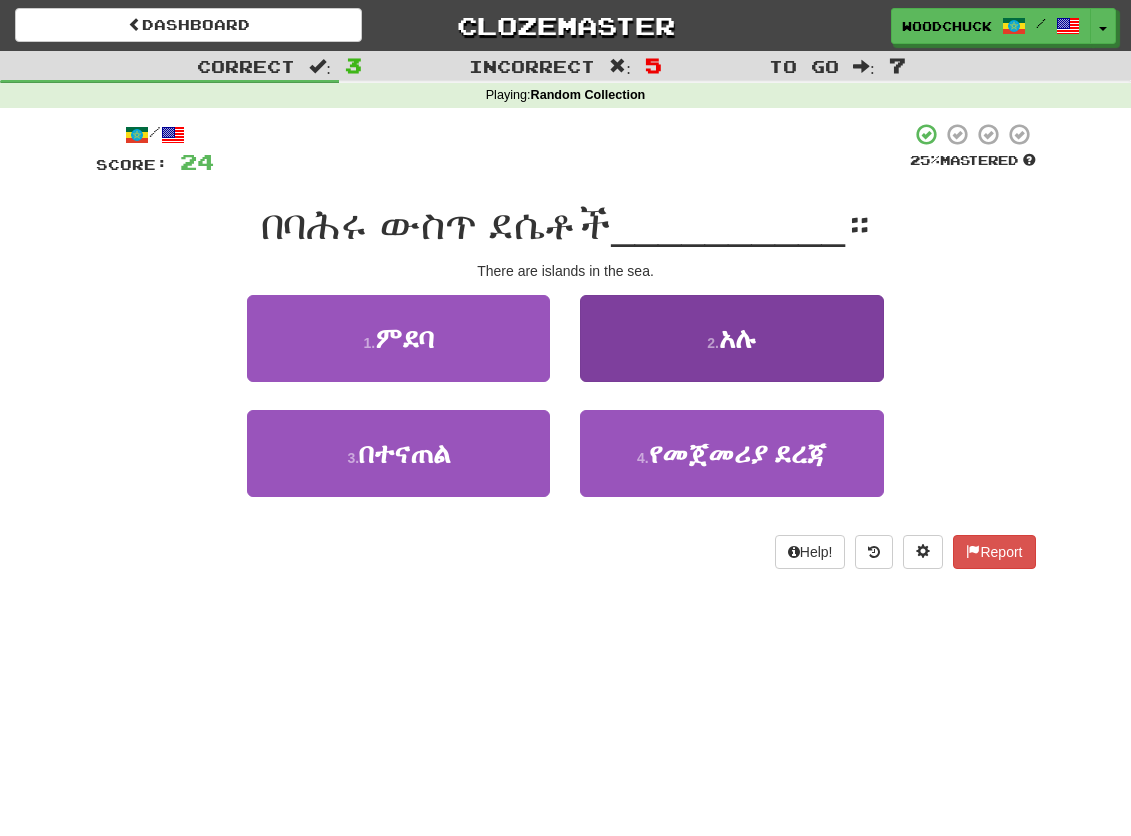 click on "2 .  አሉ" at bounding box center (731, 338) 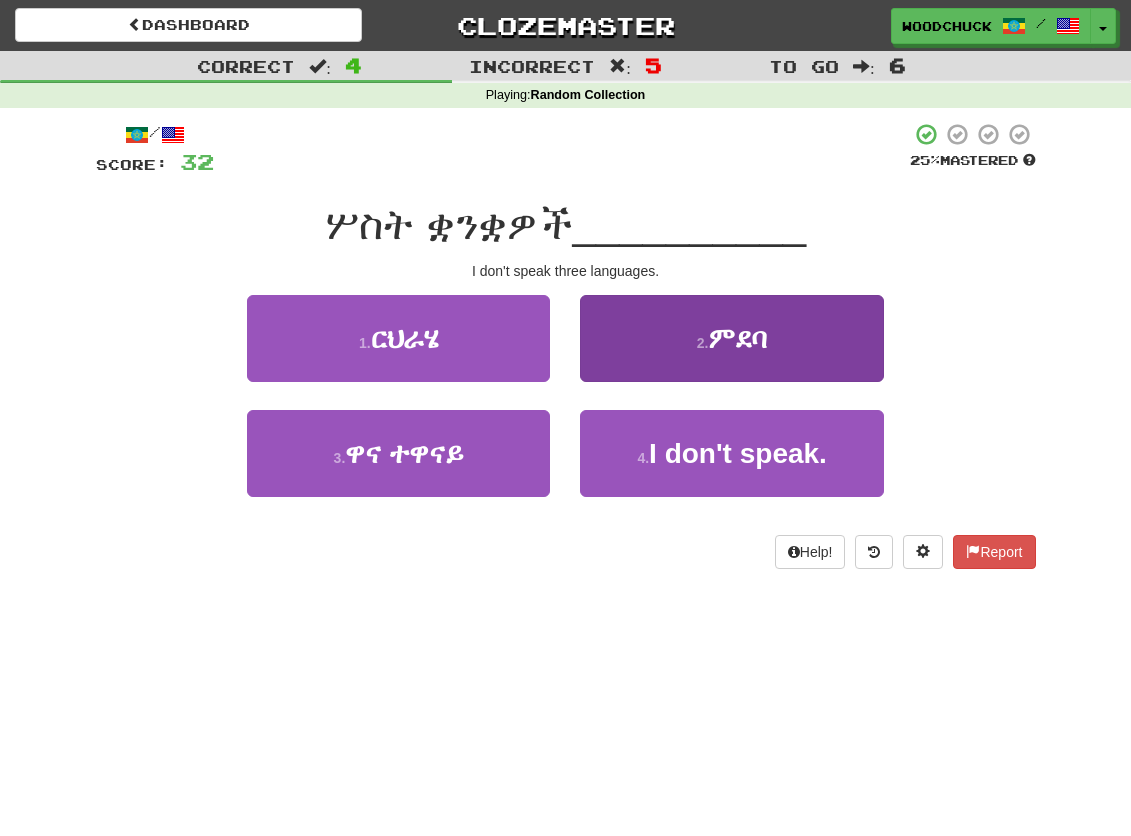 click on "2 .  ምደባ" at bounding box center (731, 338) 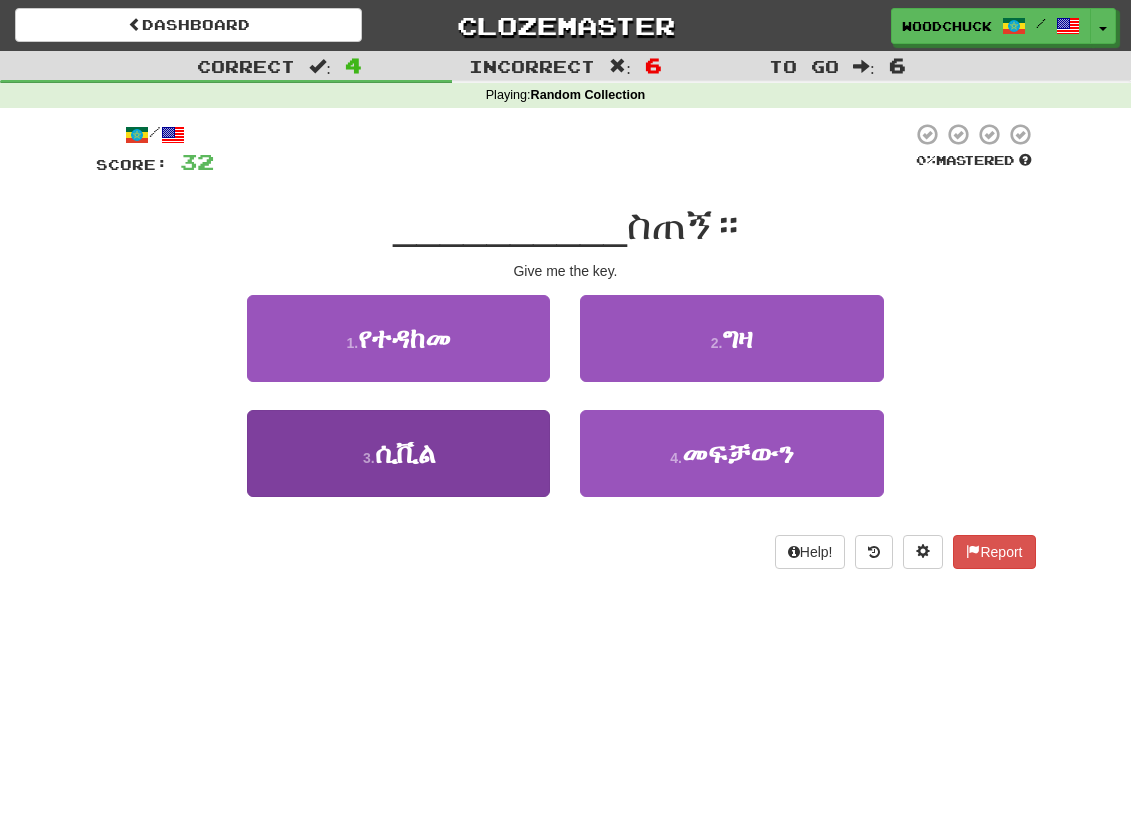 click on "3 .  ሲቪል" at bounding box center (398, 453) 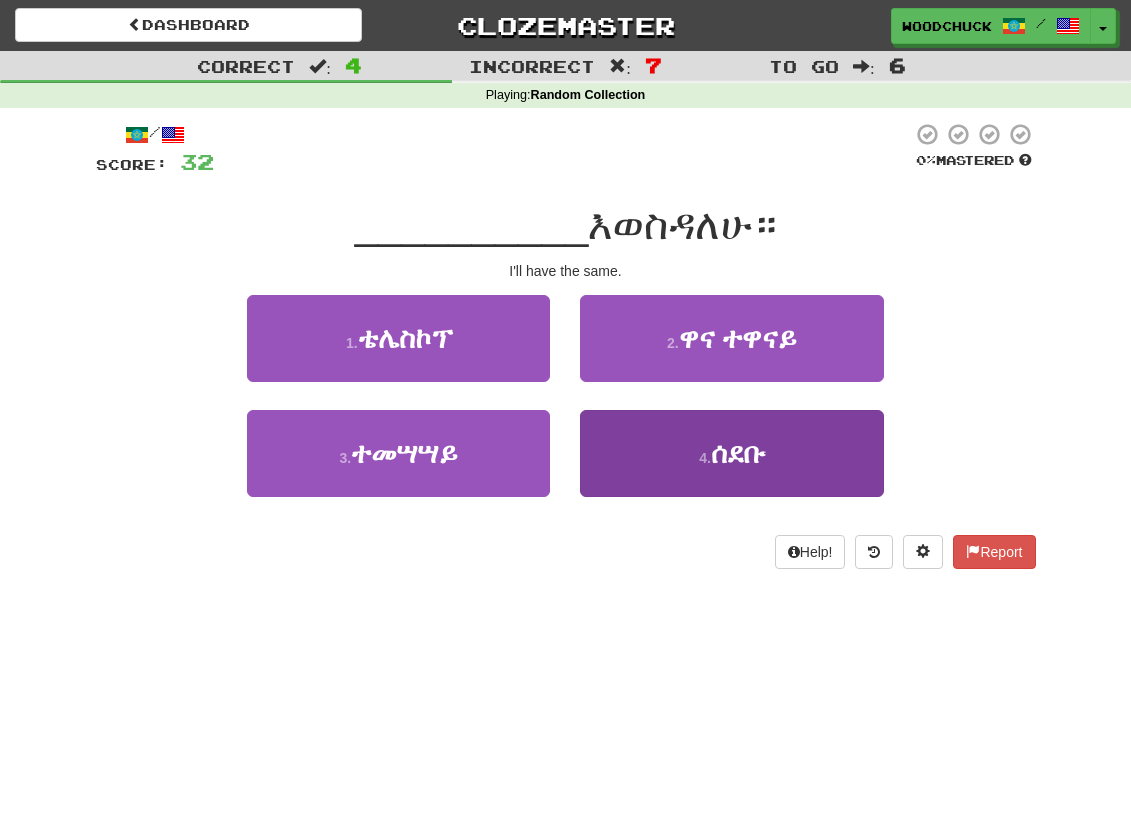 click on "4 .  ሰደቡ" at bounding box center (731, 453) 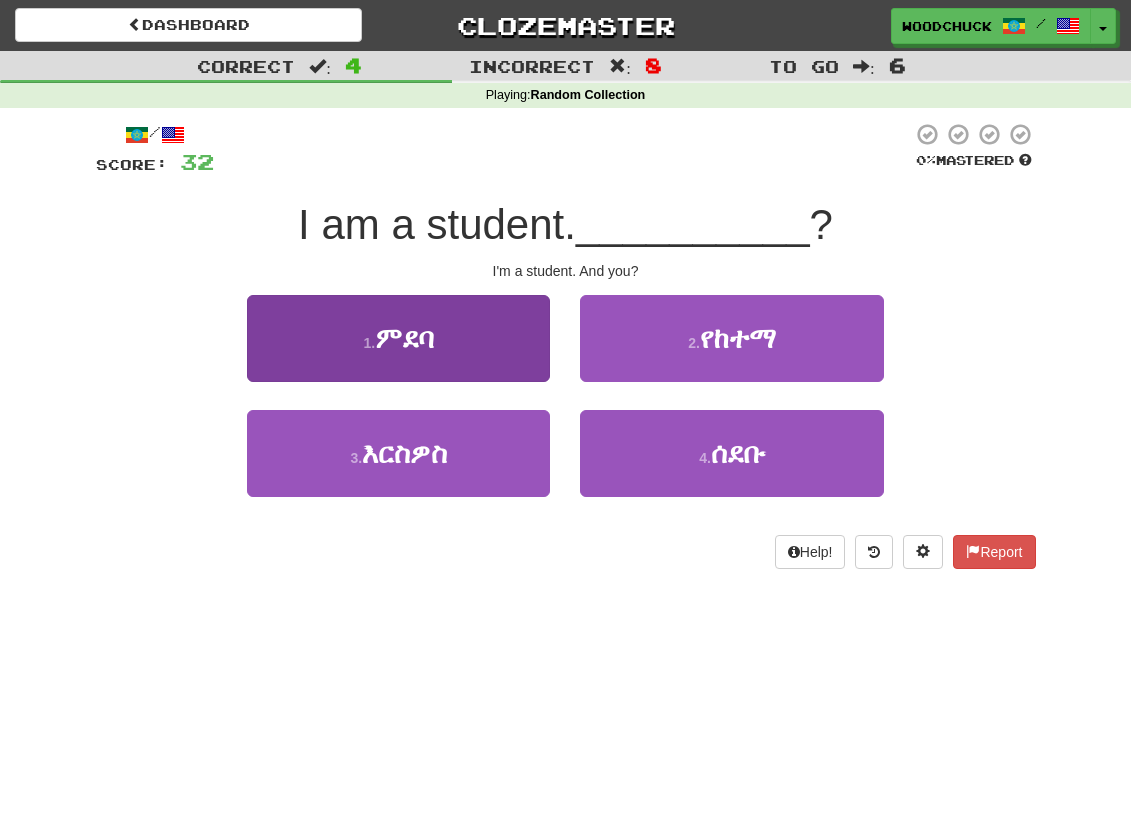 click on "1 .  ምደባ" at bounding box center [398, 338] 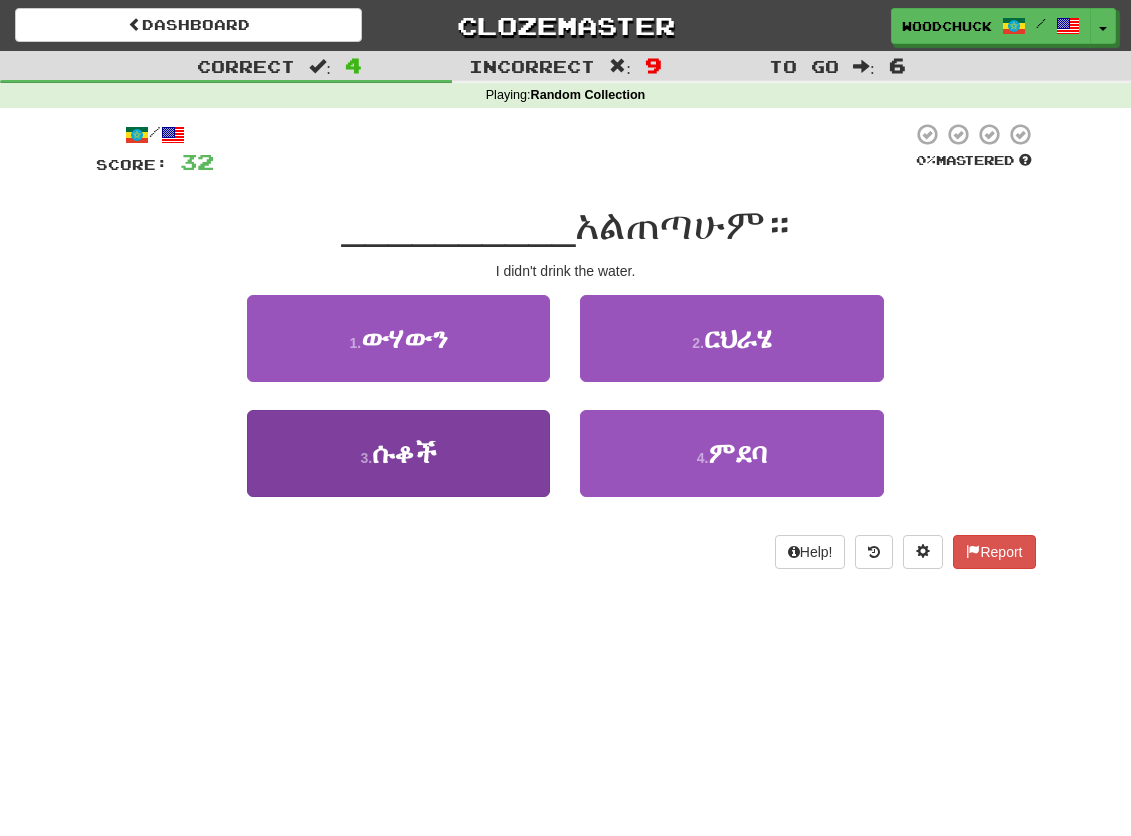 click on "3 .  ሱቆች" at bounding box center (398, 453) 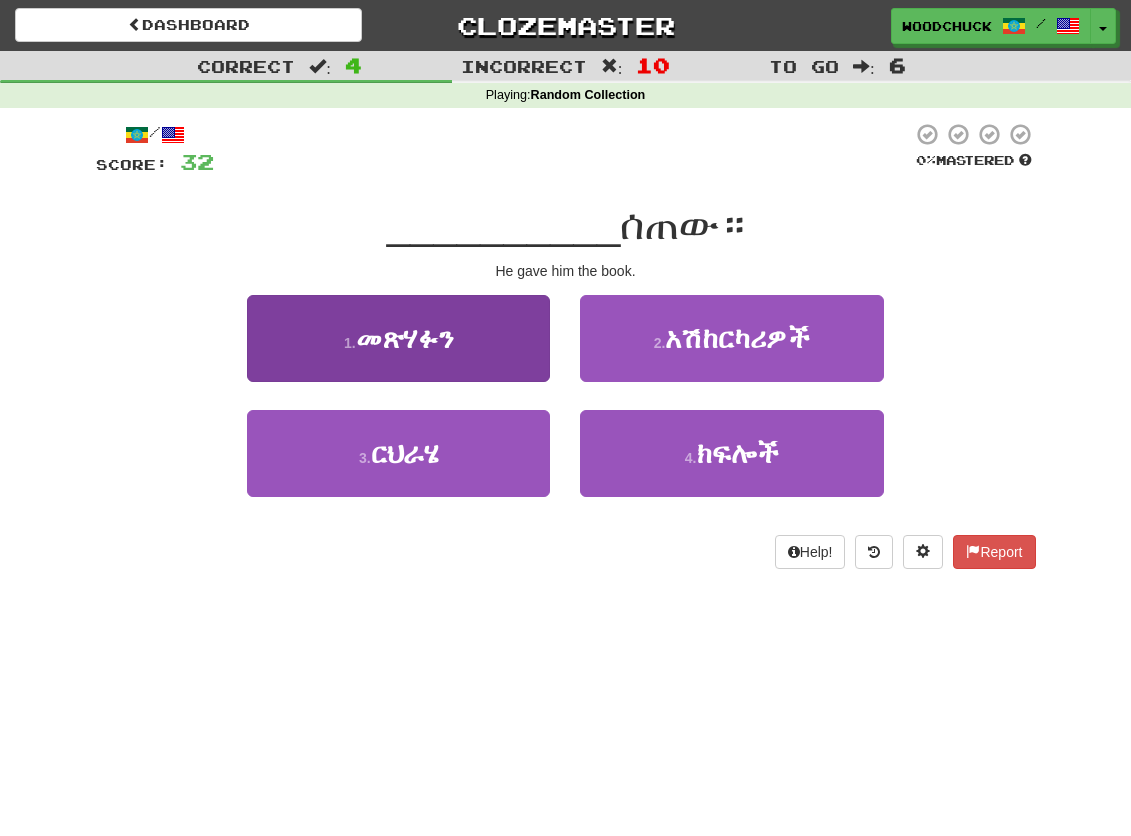 click on "1 .  መጽሃፉን" at bounding box center (398, 338) 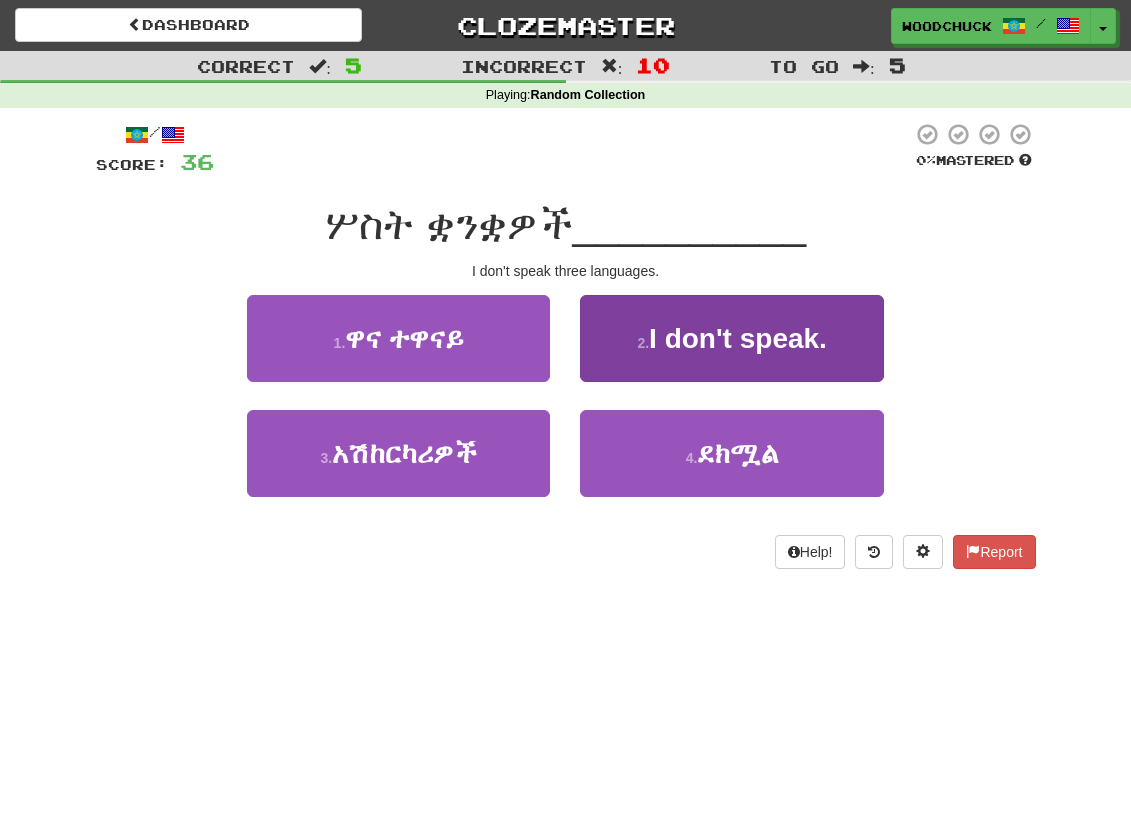 click on "2 .  አልናገርም" at bounding box center (731, 338) 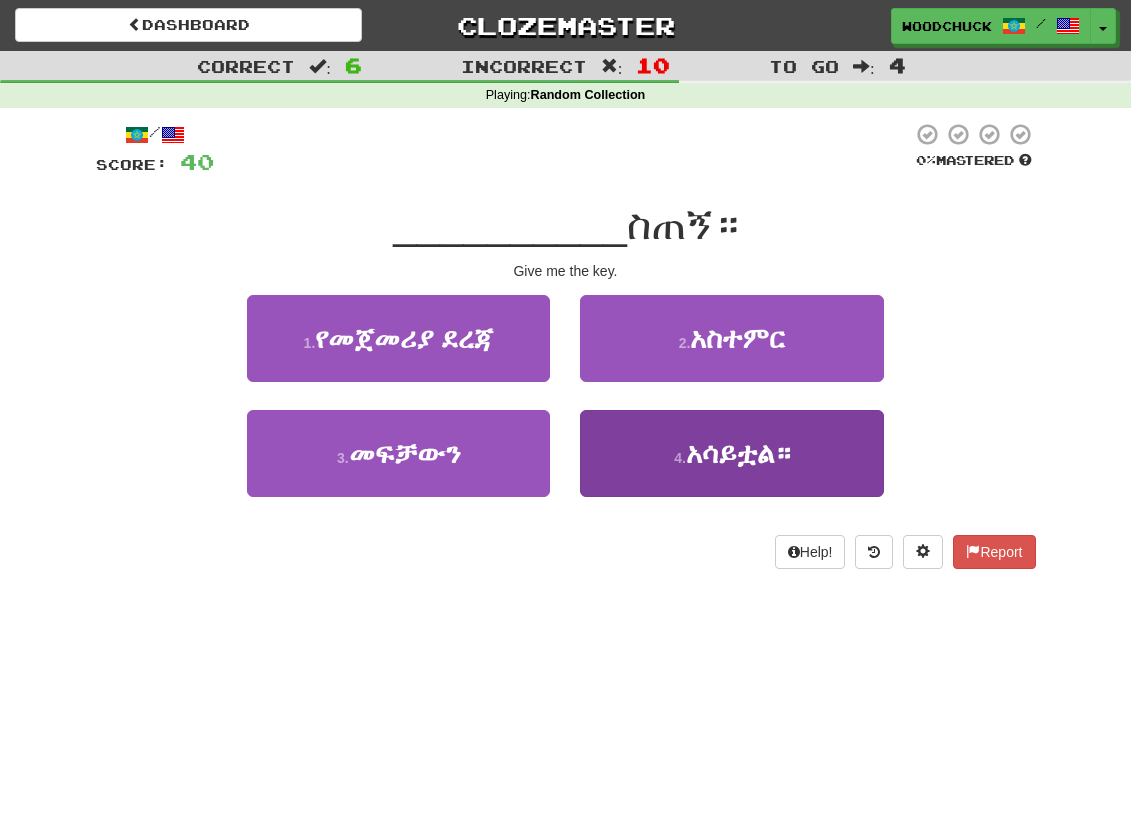 click on "አሳይቷል።" at bounding box center (738, 453) 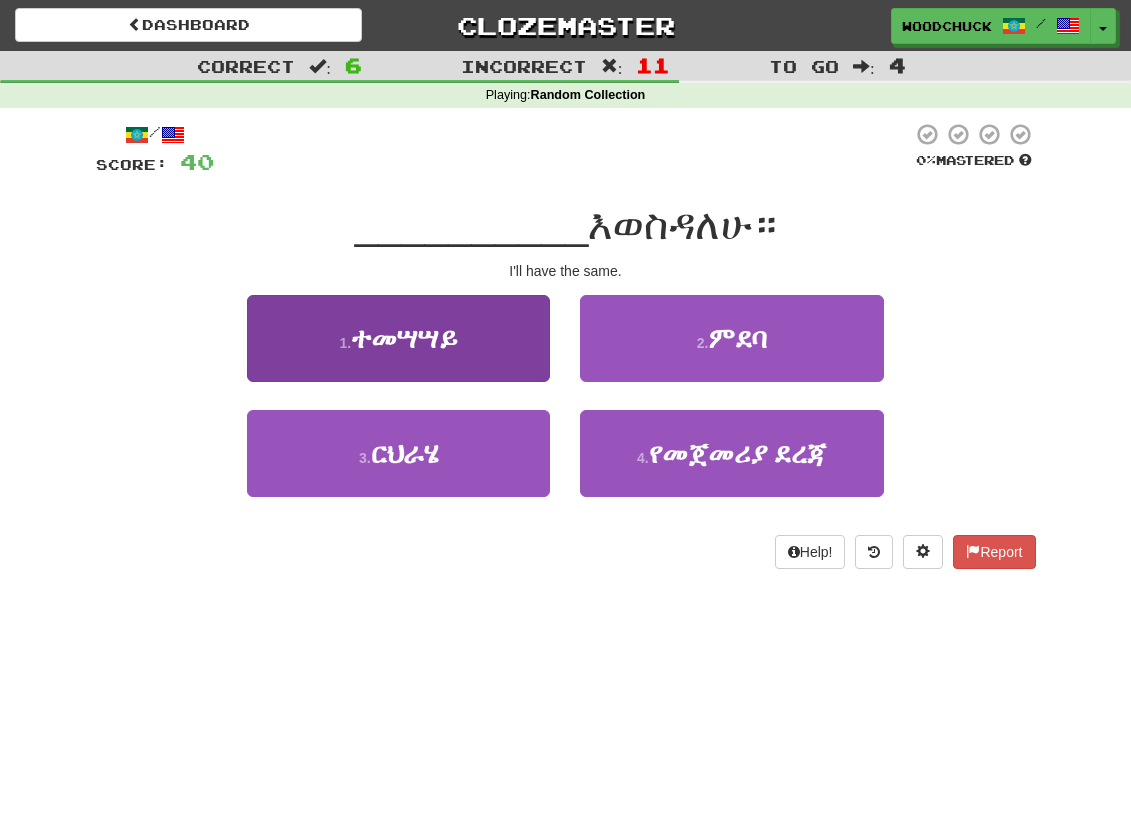click on "1 .  ተመሣሣይ" at bounding box center [398, 338] 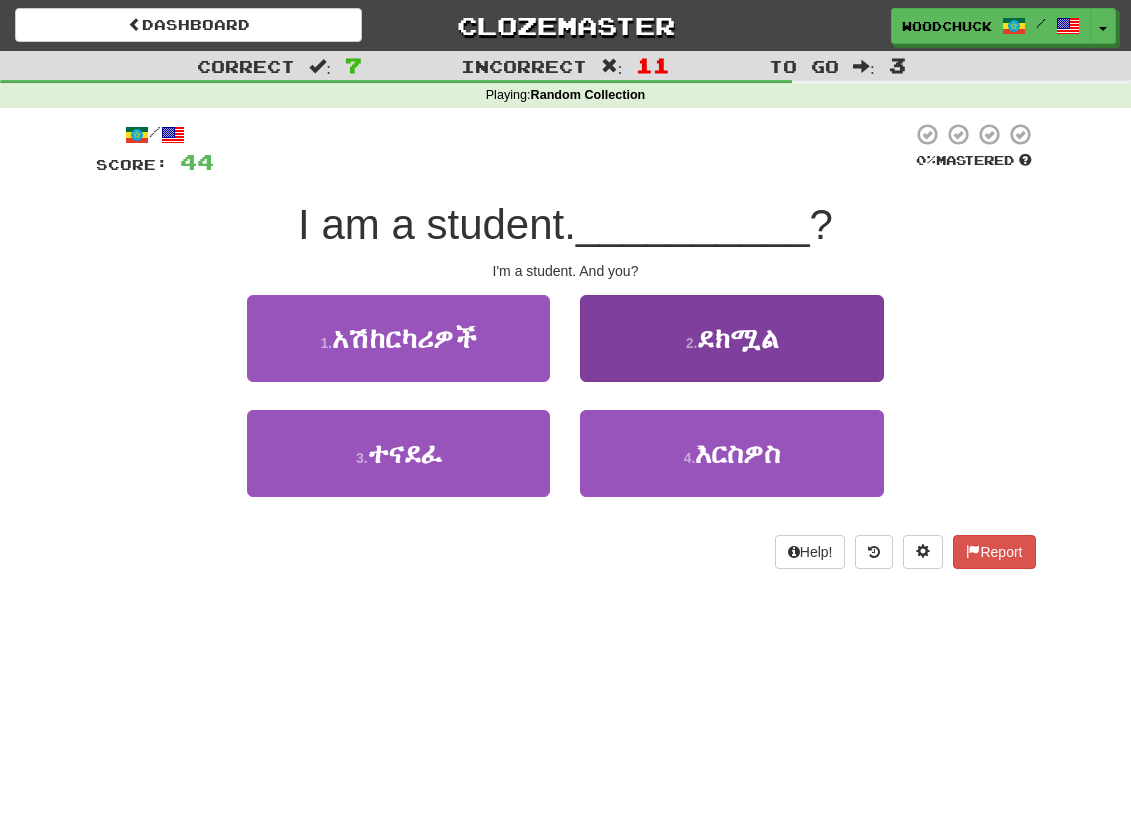 click on "2 .  ደክሟል" at bounding box center (731, 338) 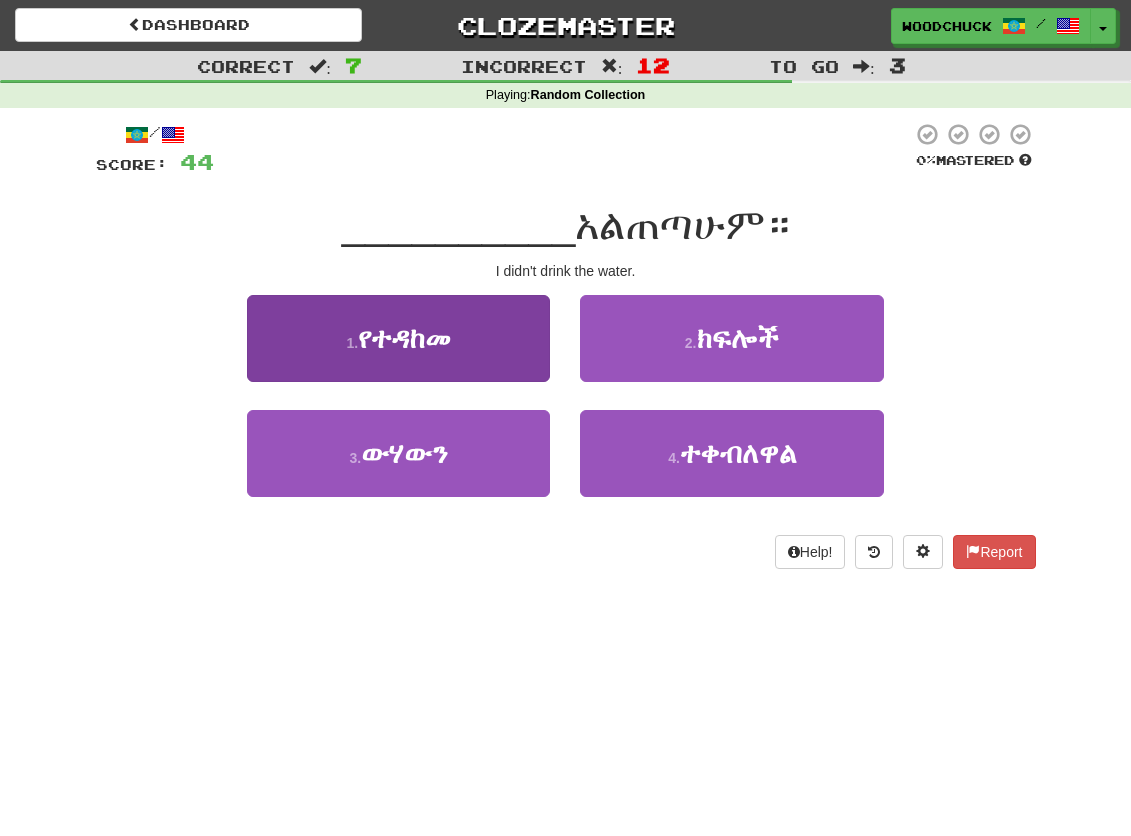 click on "1 .  የተዳከመ" at bounding box center (398, 338) 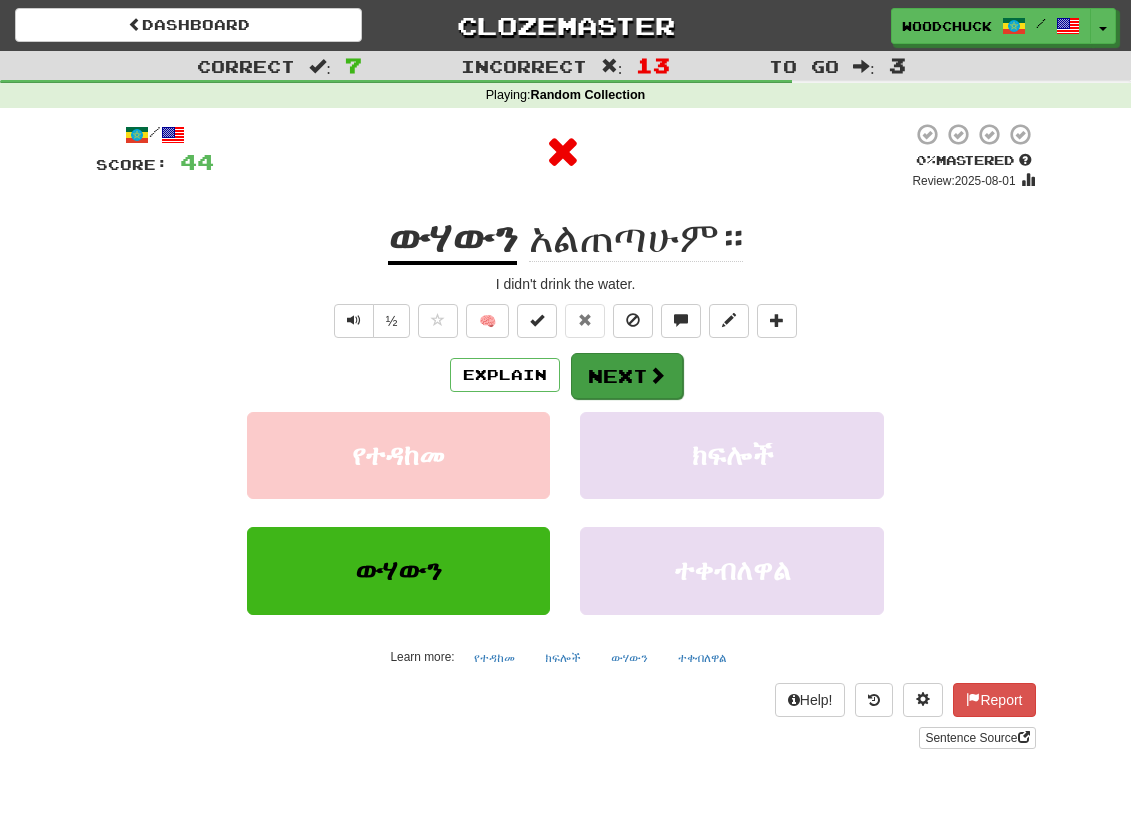 click on "Next" at bounding box center (627, 376) 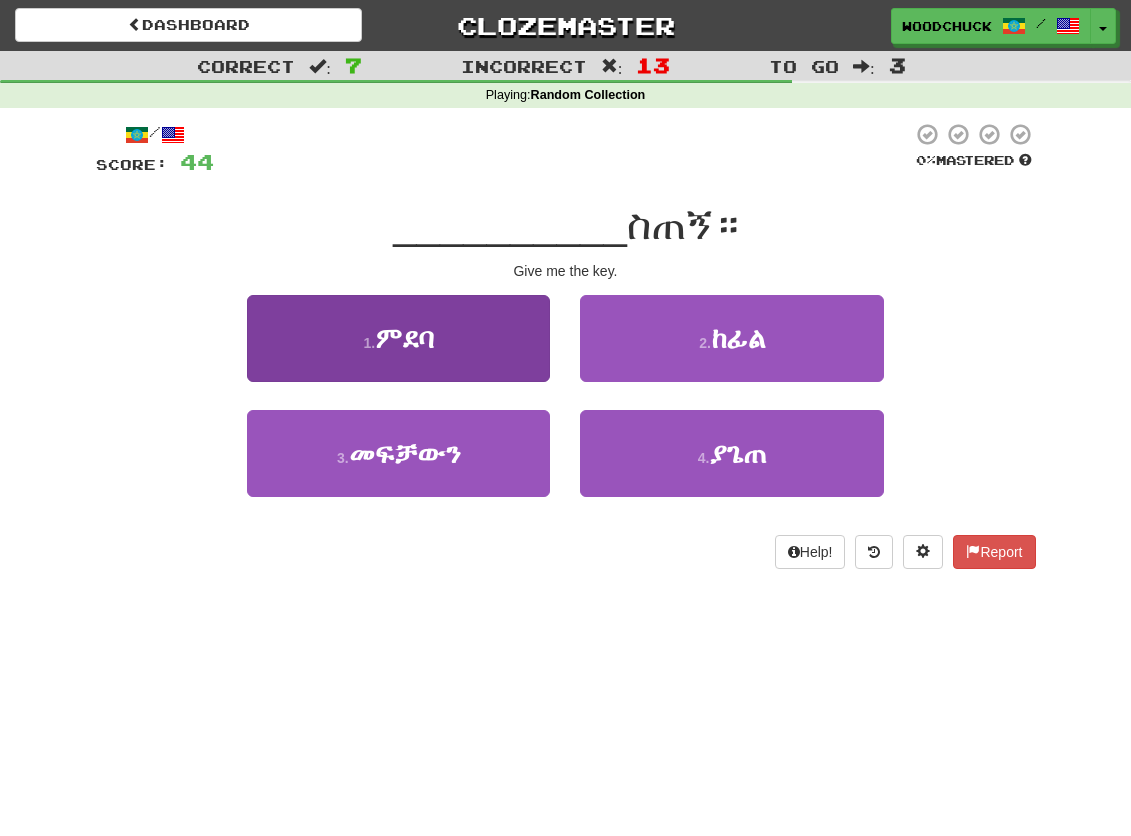 click on "1 .  ምደባ" at bounding box center (398, 338) 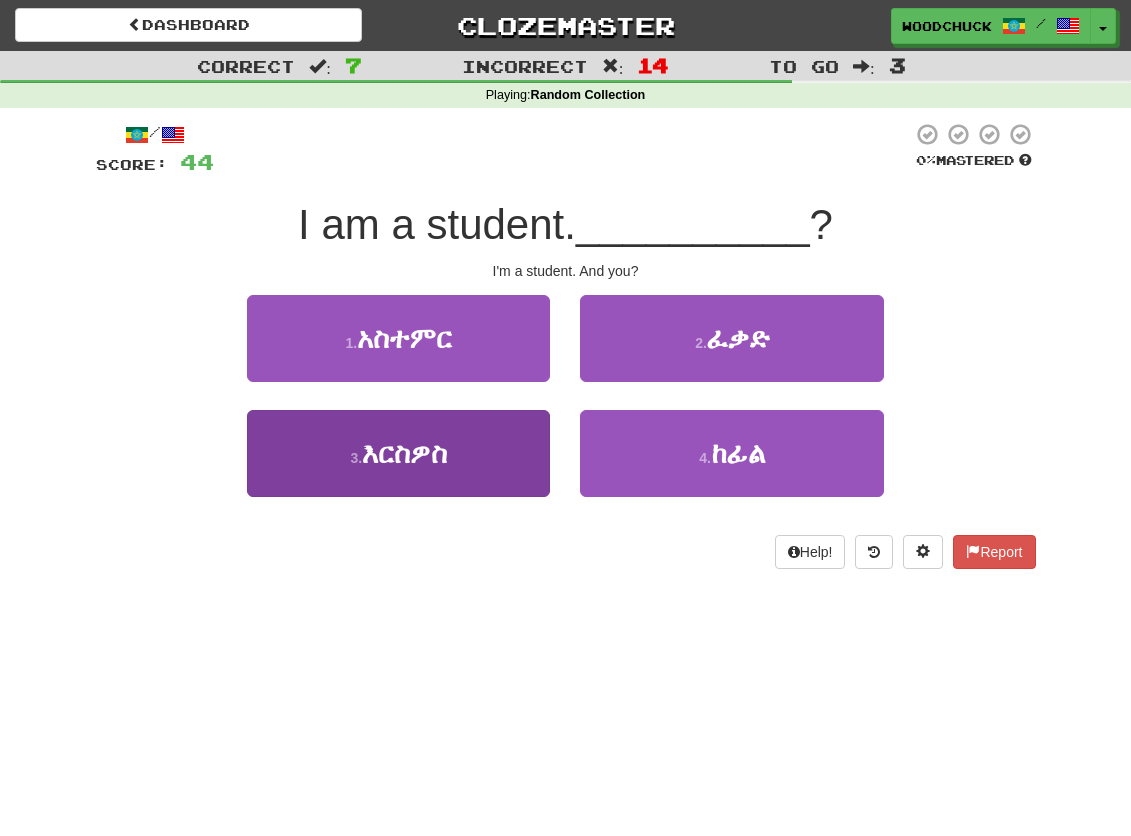 click on "3 .  እርስዎስ" at bounding box center [398, 453] 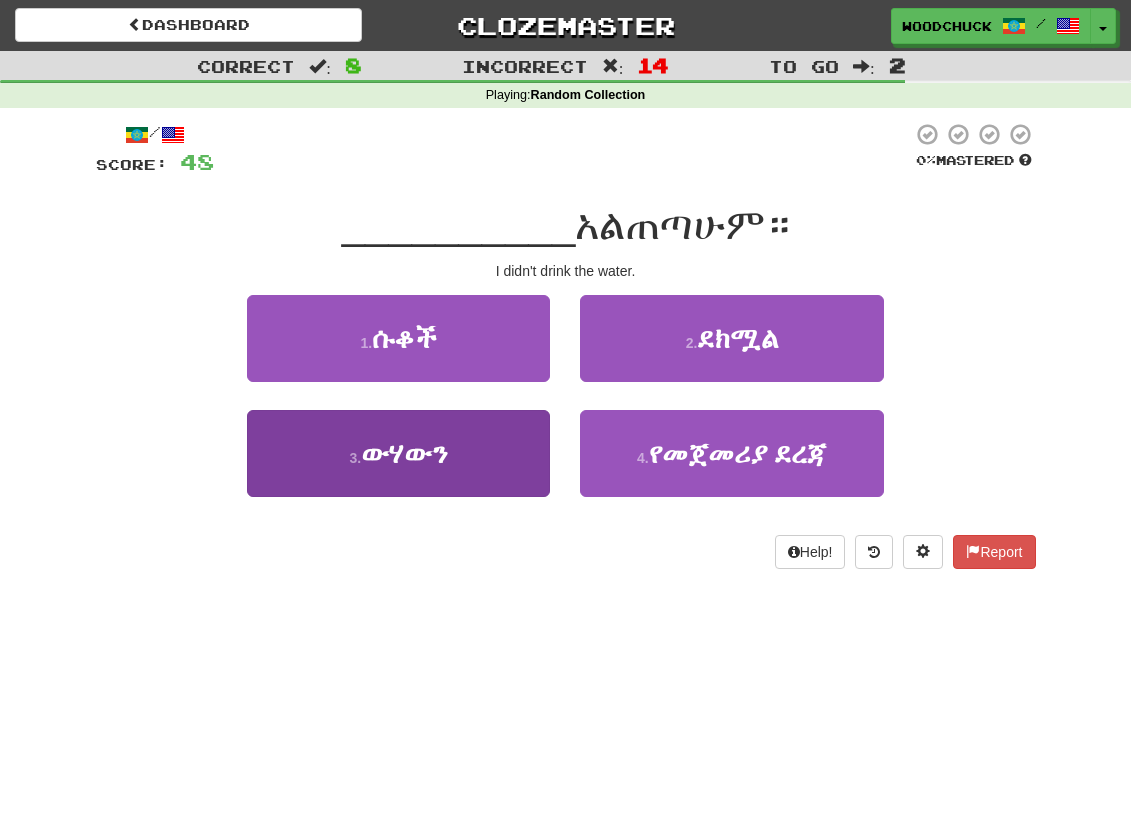 click on "3 .  ውሃውን" at bounding box center [398, 453] 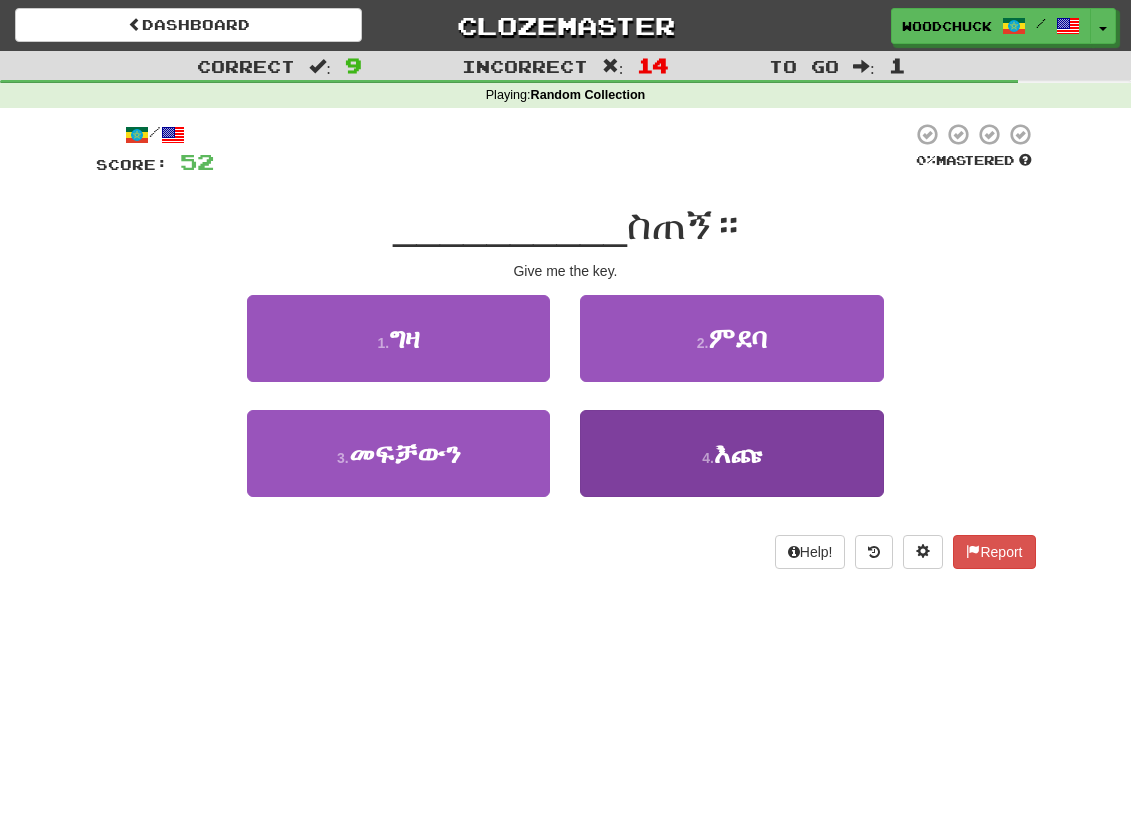 click on "4 .  እጩ" at bounding box center [731, 453] 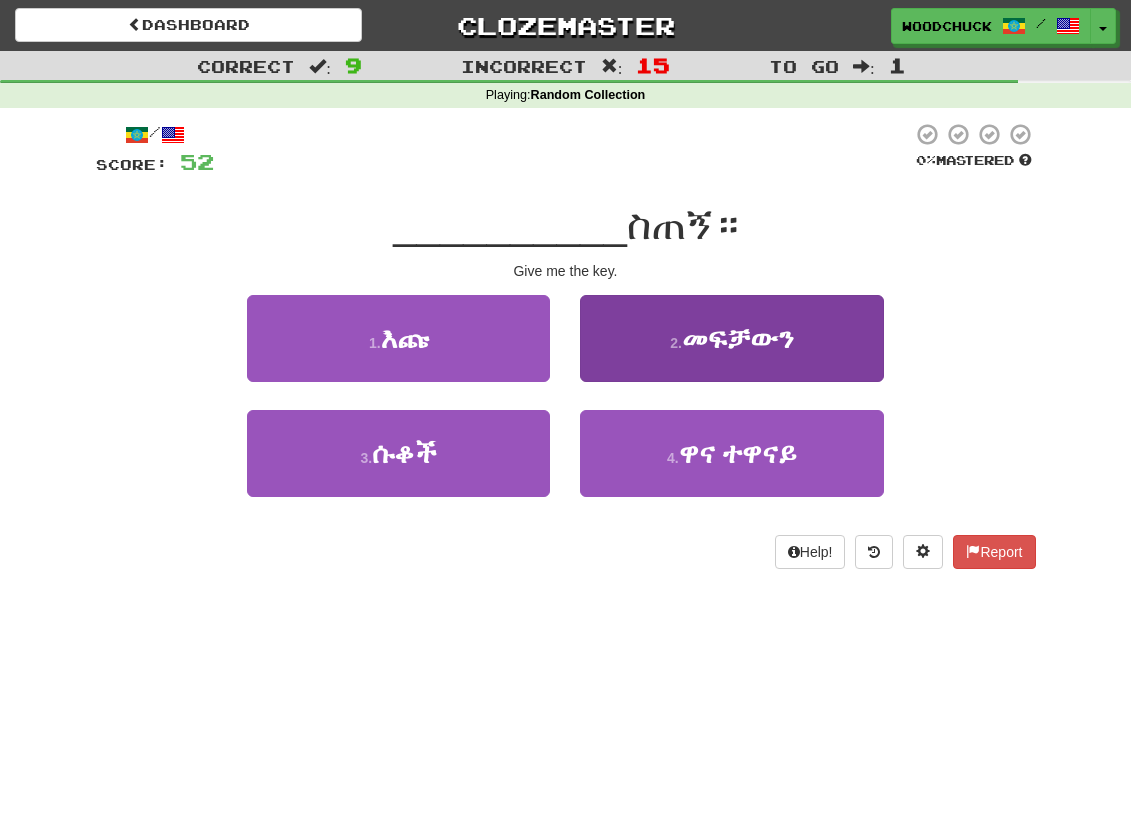 click on "መፍቻውን" at bounding box center (738, 338) 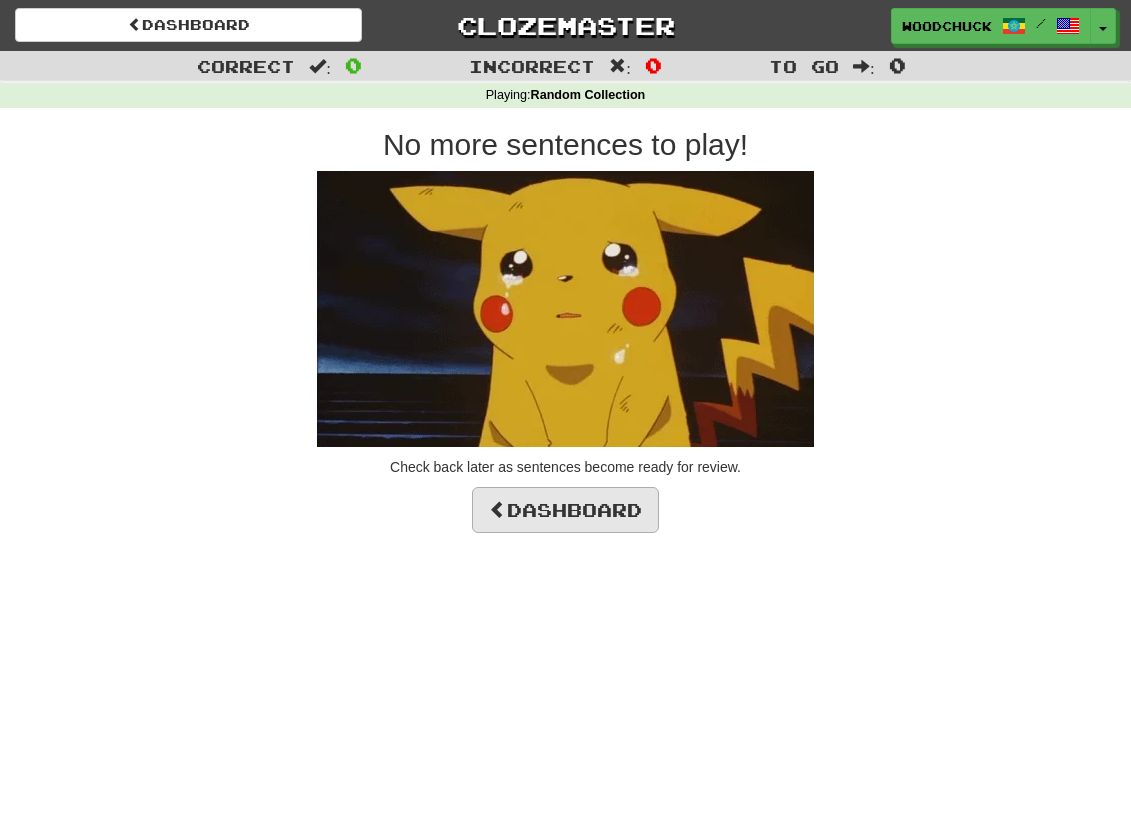 click on "Dashboard" at bounding box center (565, 510) 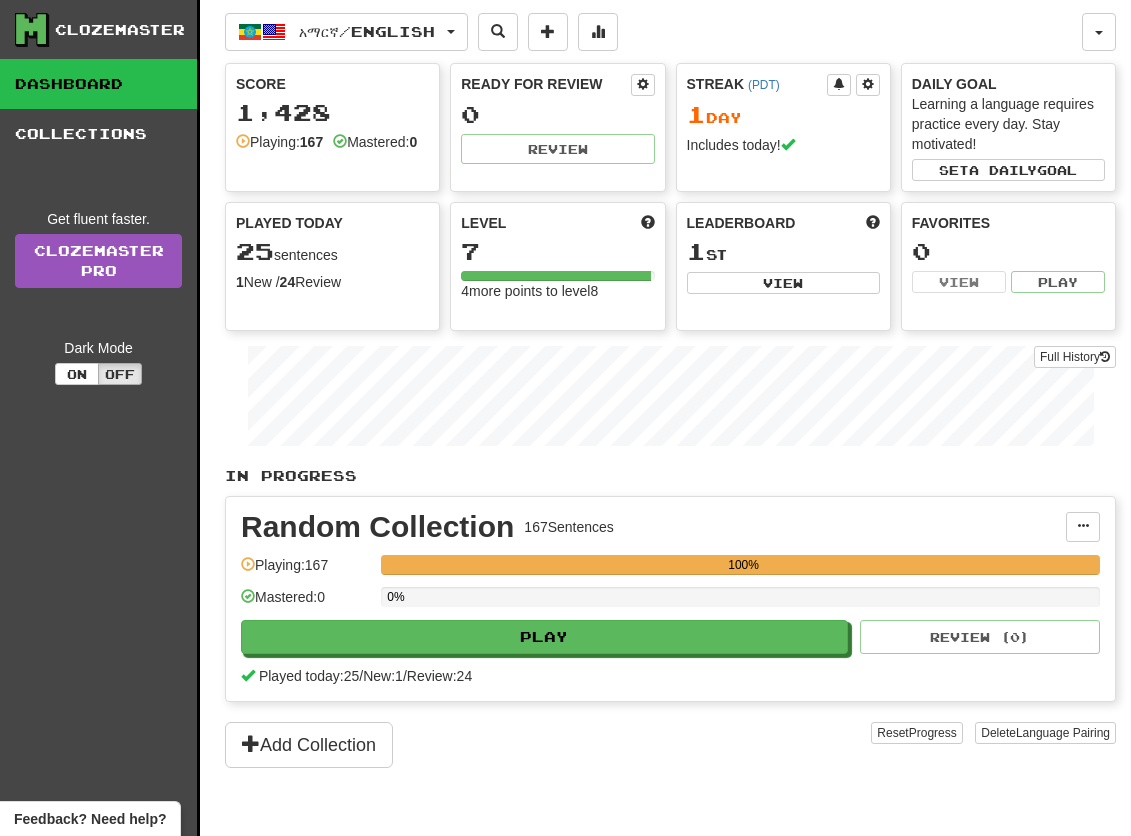 scroll, scrollTop: 0, scrollLeft: 0, axis: both 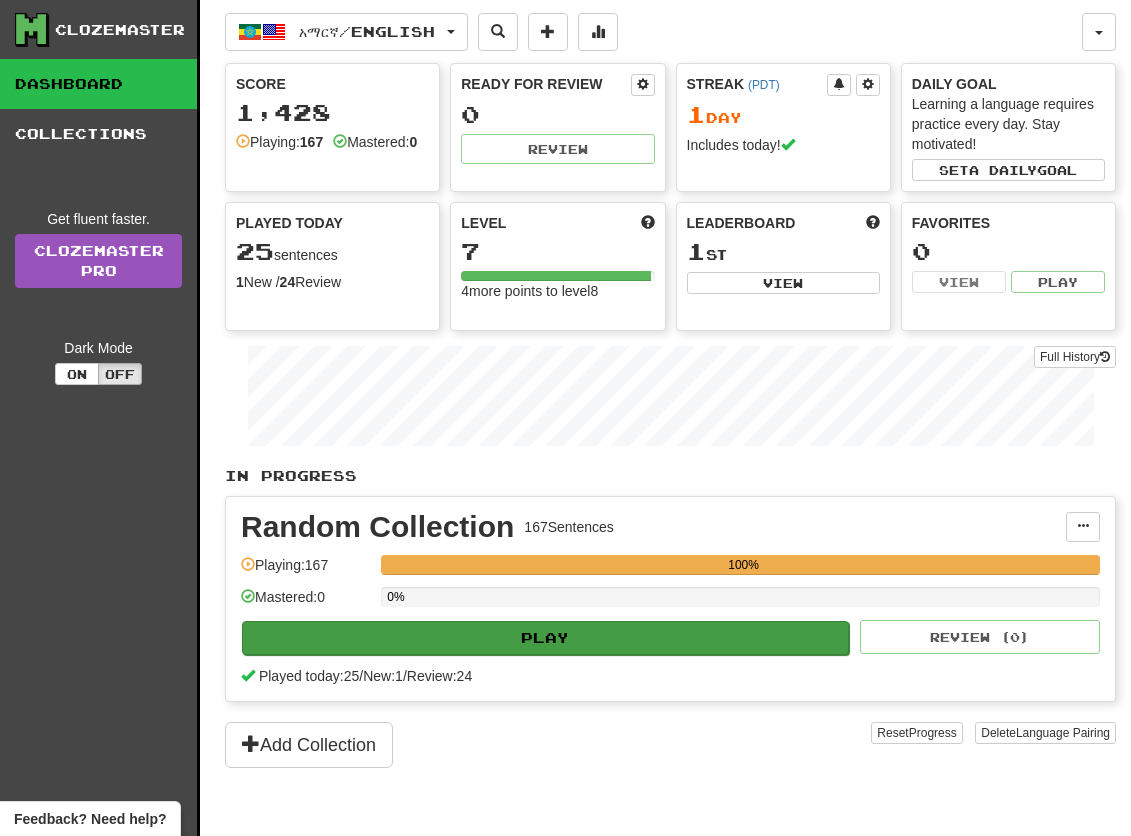 click on "Play" at bounding box center (545, 638) 